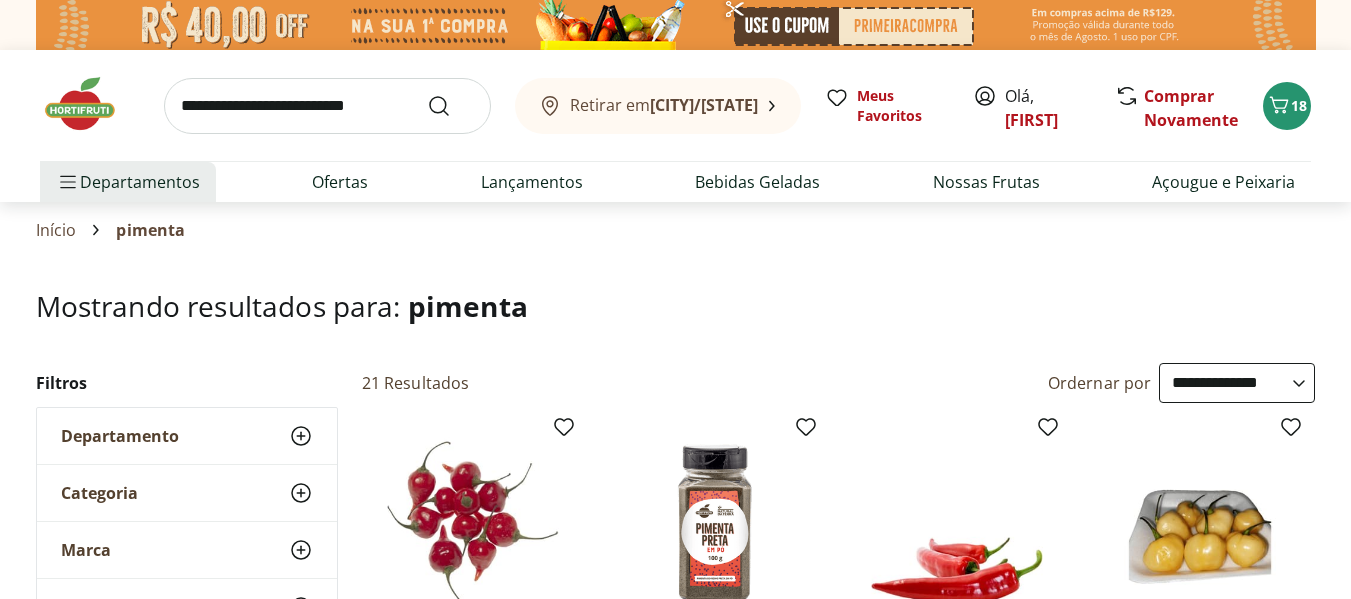 select on "**********" 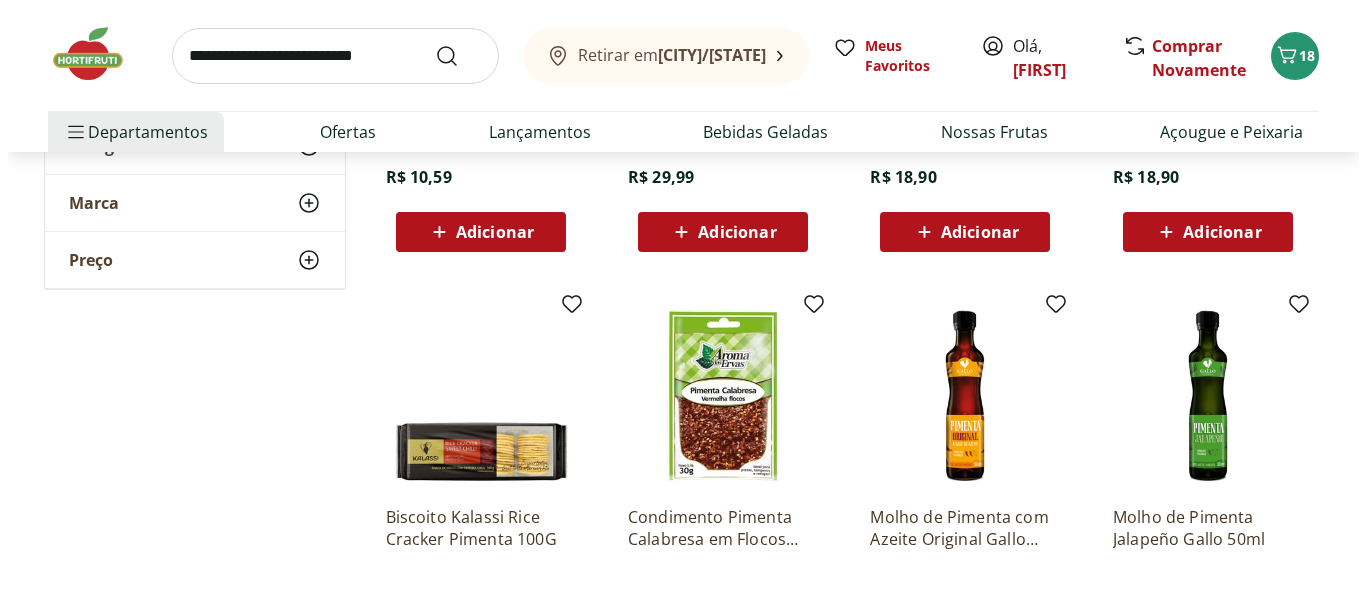 scroll, scrollTop: 0, scrollLeft: 0, axis: both 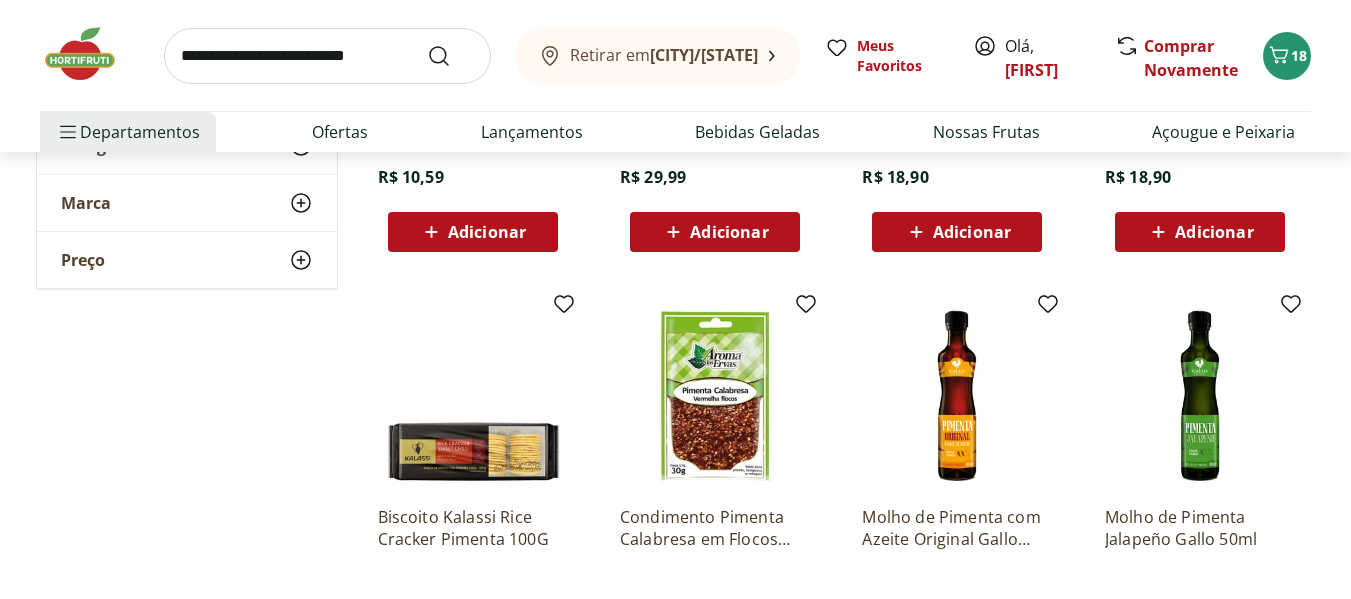 drag, startPoint x: 0, startPoint y: 0, endPoint x: 1338, endPoint y: 88, distance: 1340.8907 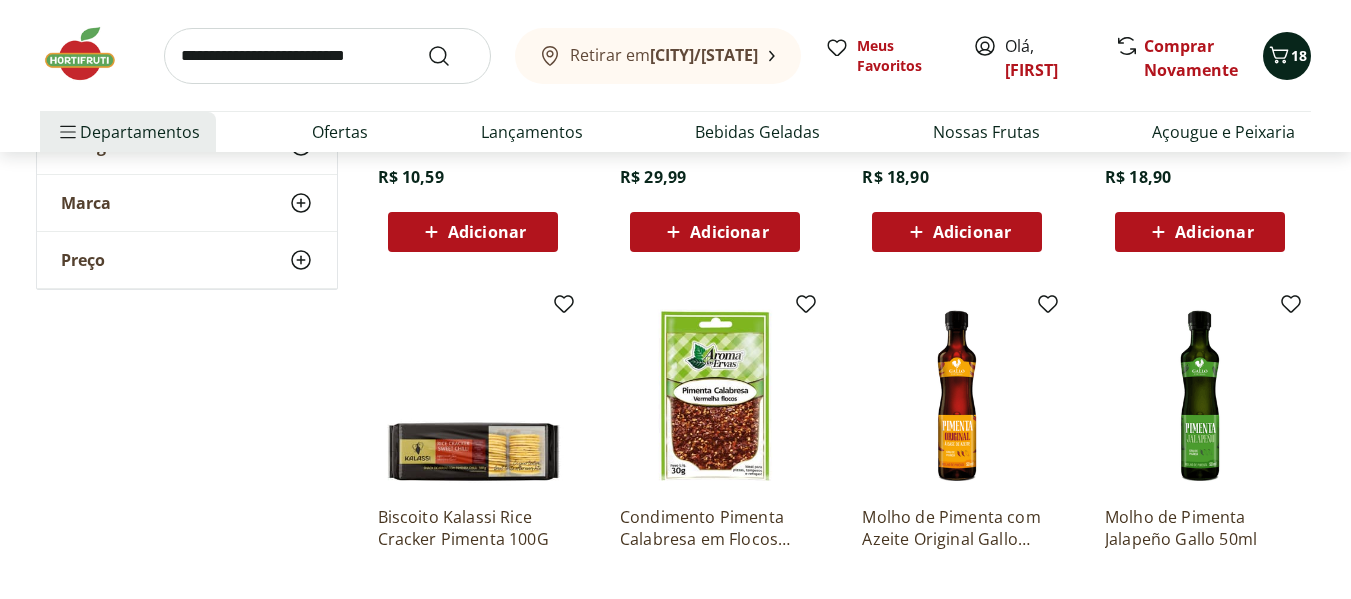 click 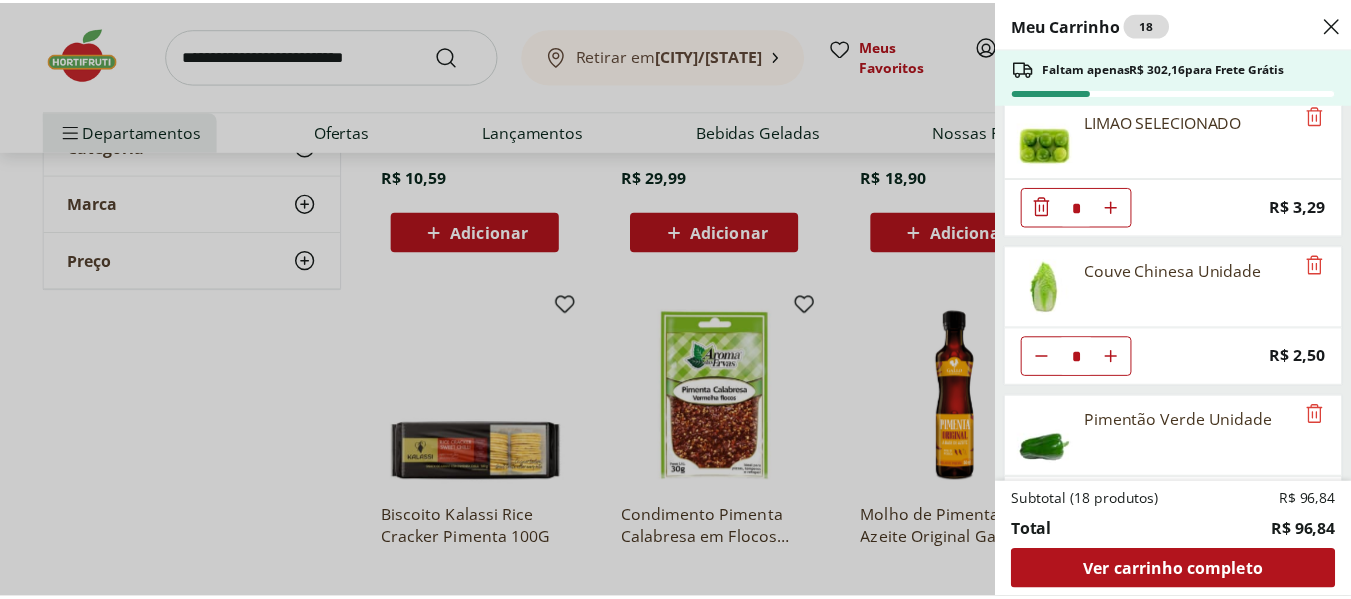 scroll, scrollTop: 529, scrollLeft: 0, axis: vertical 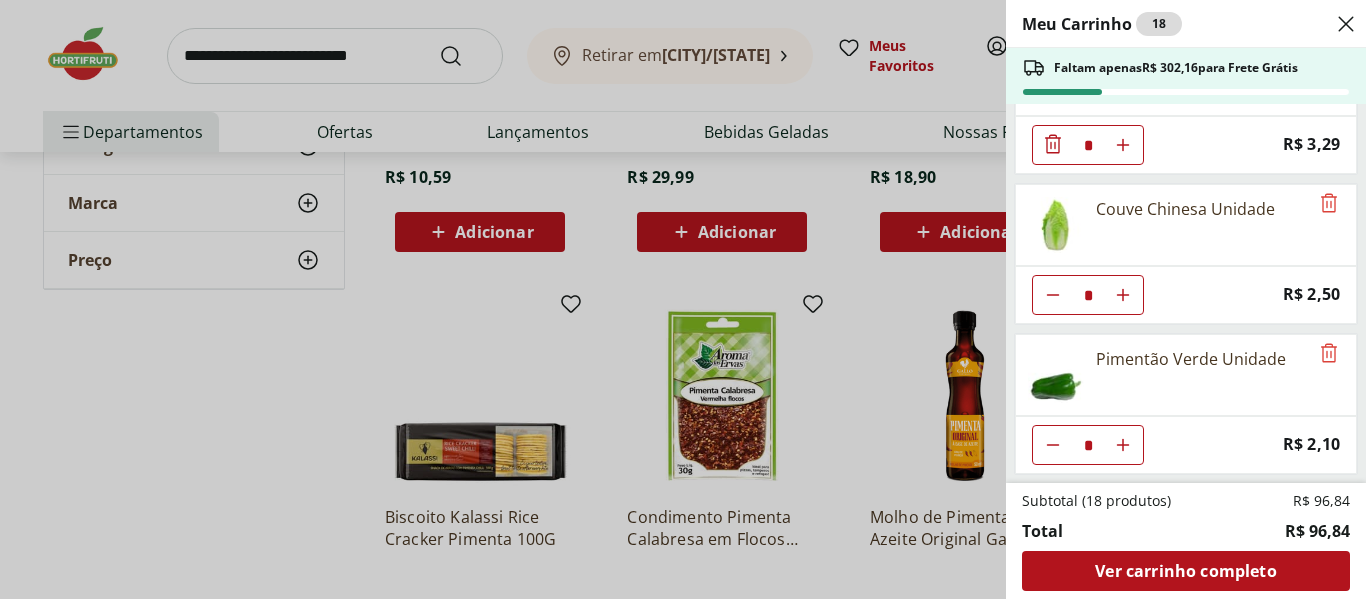 click on "Meu Carrinho 18 Faltam apenas  R$ 302,16  para Frete Grátis Goiaba Vermelha Unidade * Price: R$ 2,80 Graviola Pedaço * Price: R$ 23,39 Cereja Embalada * Price: R$ 9,99 LIMAO SELECIONADO * Price: R$ 3,29 Couve Chinesa Unidade * Price: R$ 2,50 Pimentão Verde Unidade * Price: R$ 2,10 Subtotal (18 produtos) R$ 96,84 Total R$ 96,84 Ver carrinho completo" at bounding box center (683, 299) 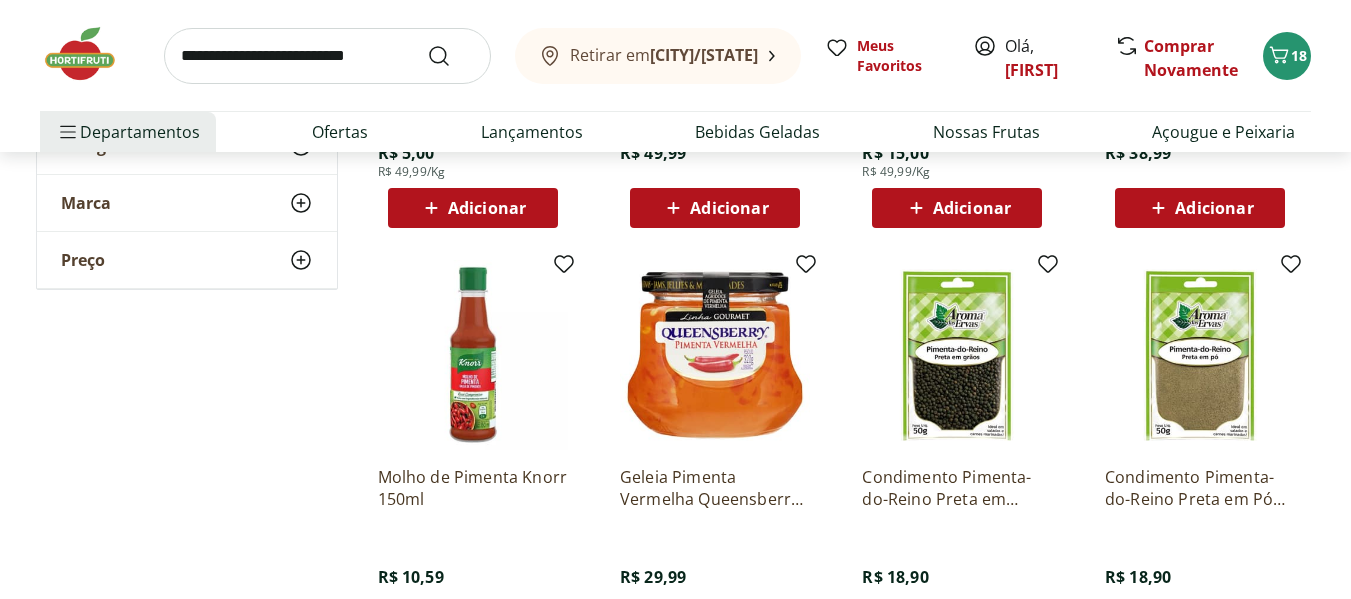 scroll, scrollTop: 1400, scrollLeft: 0, axis: vertical 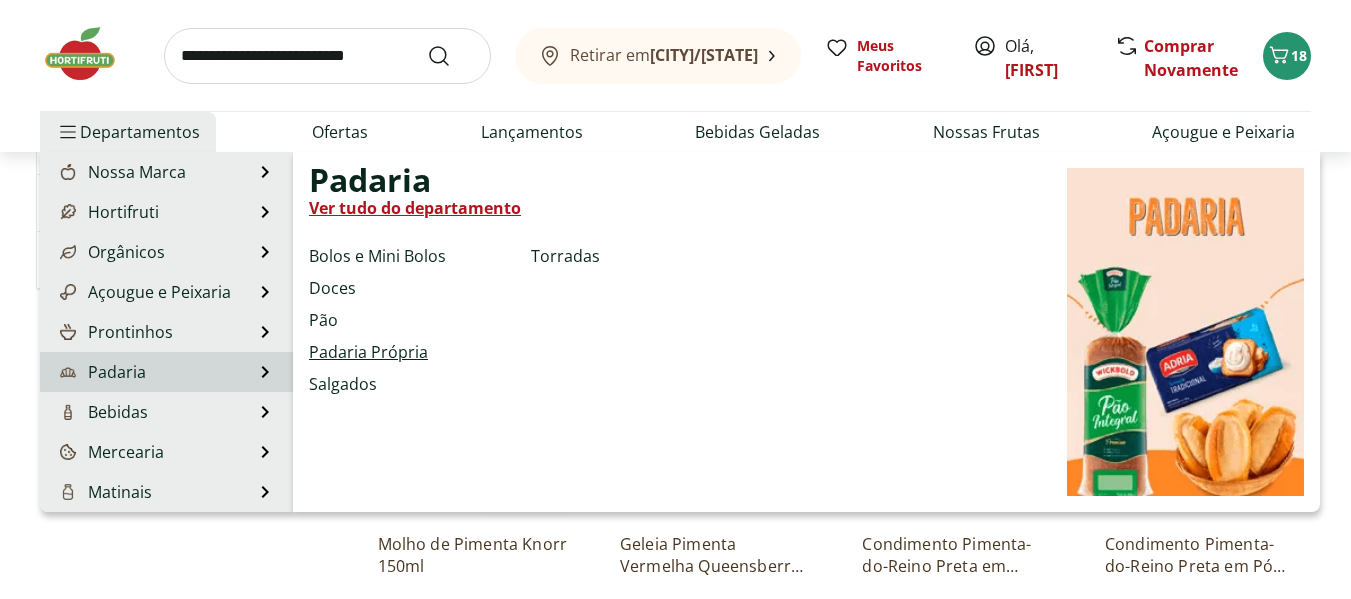 click on "Padaria Própria" at bounding box center [368, 352] 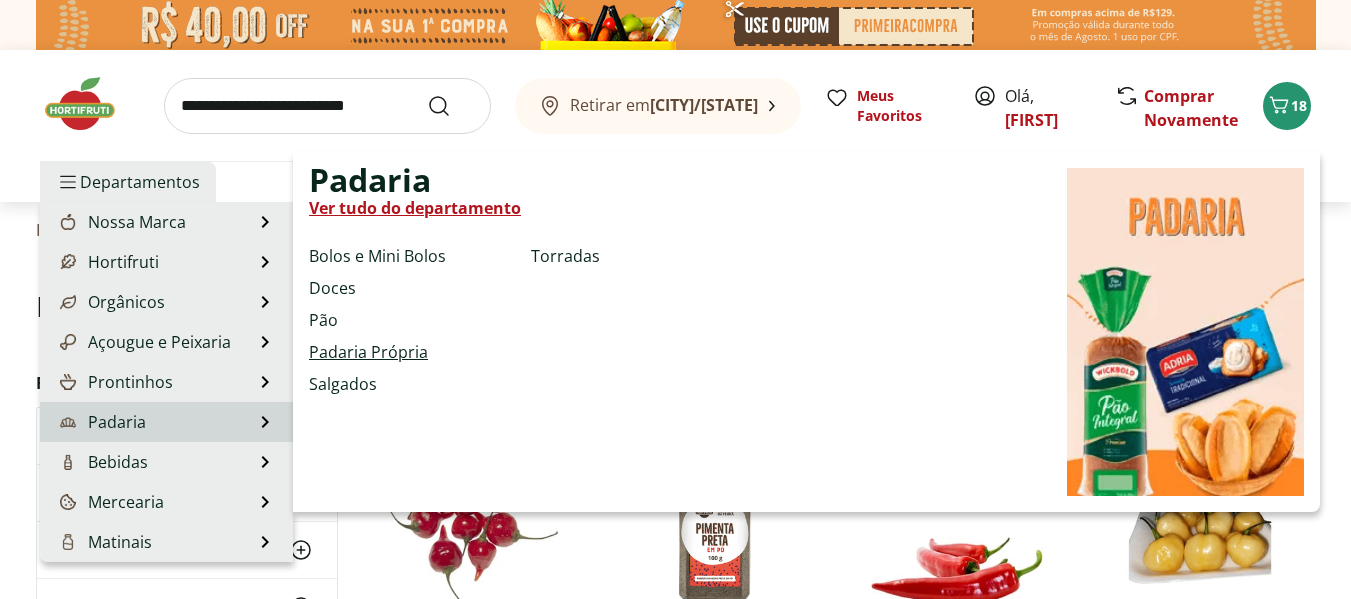 select on "**********" 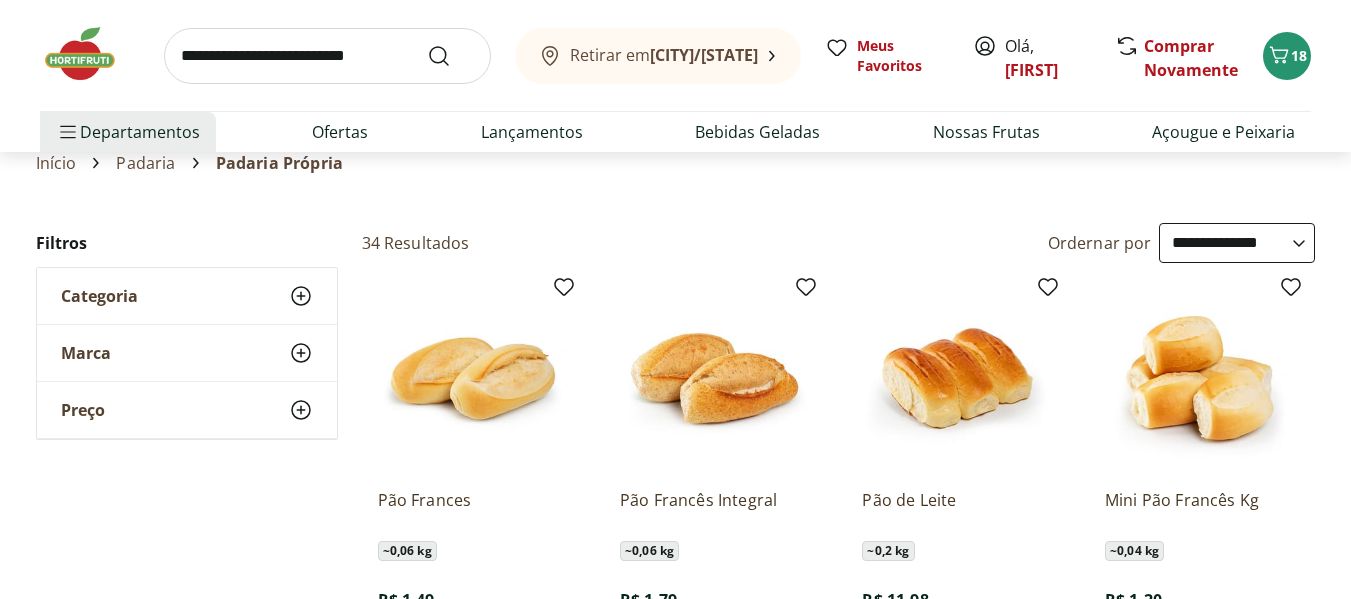 scroll, scrollTop: 200, scrollLeft: 0, axis: vertical 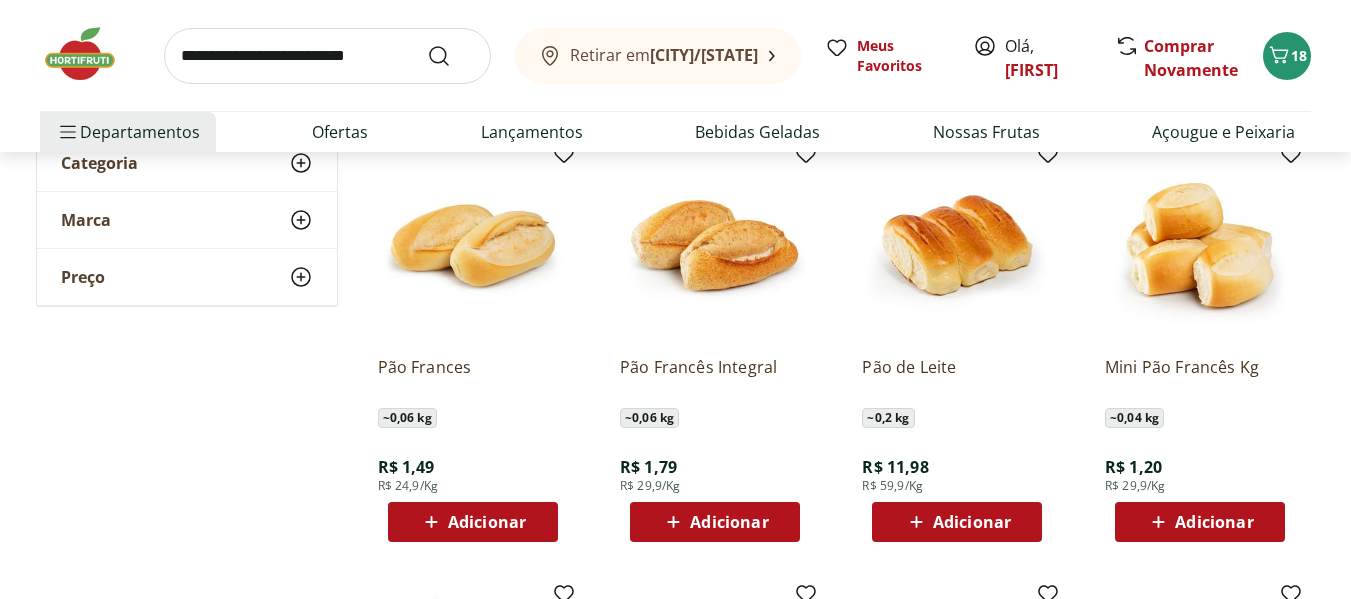 click on "Adicionar" at bounding box center [729, 522] 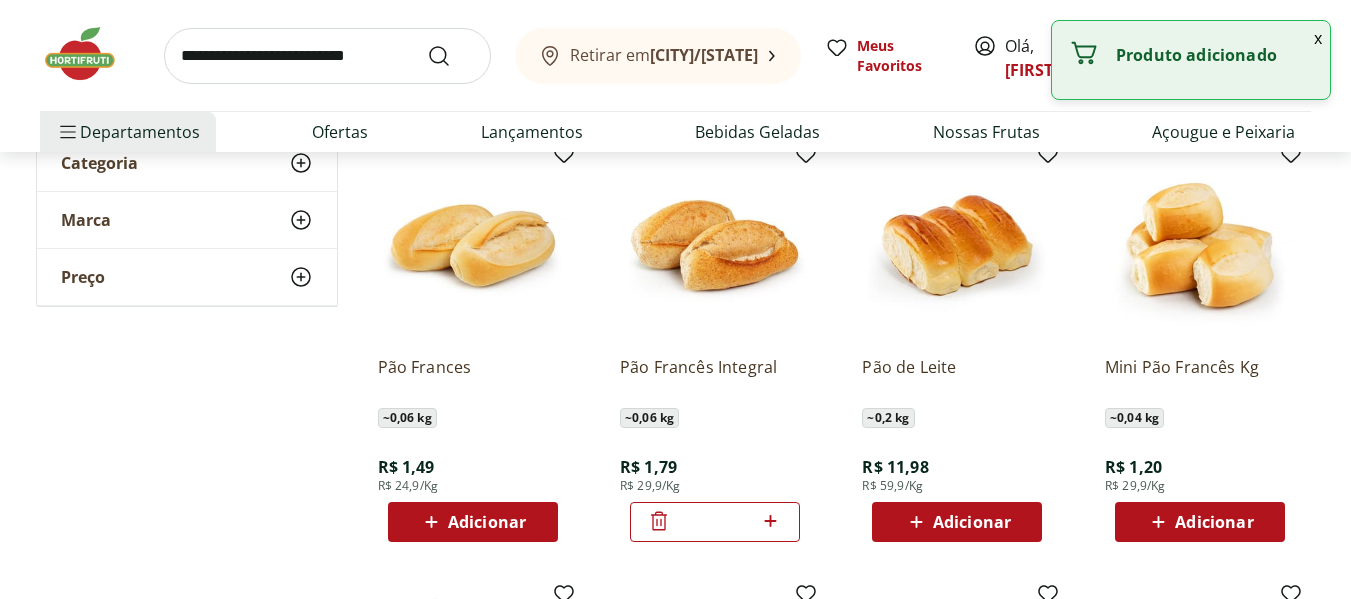 click 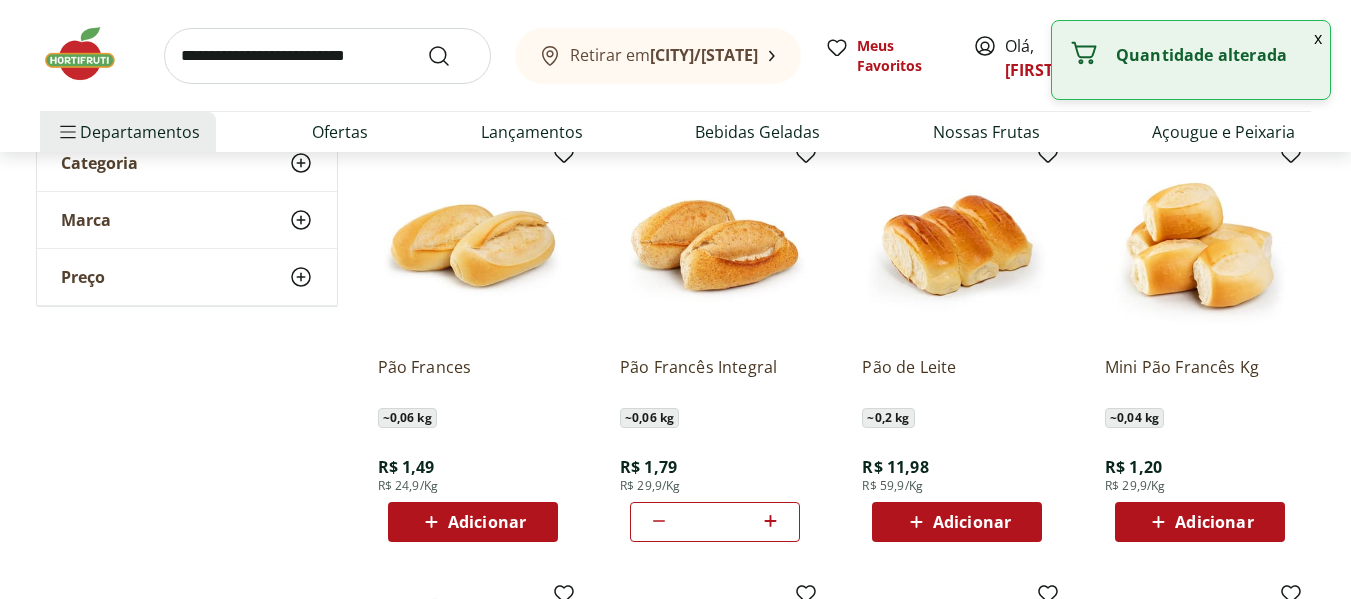 click 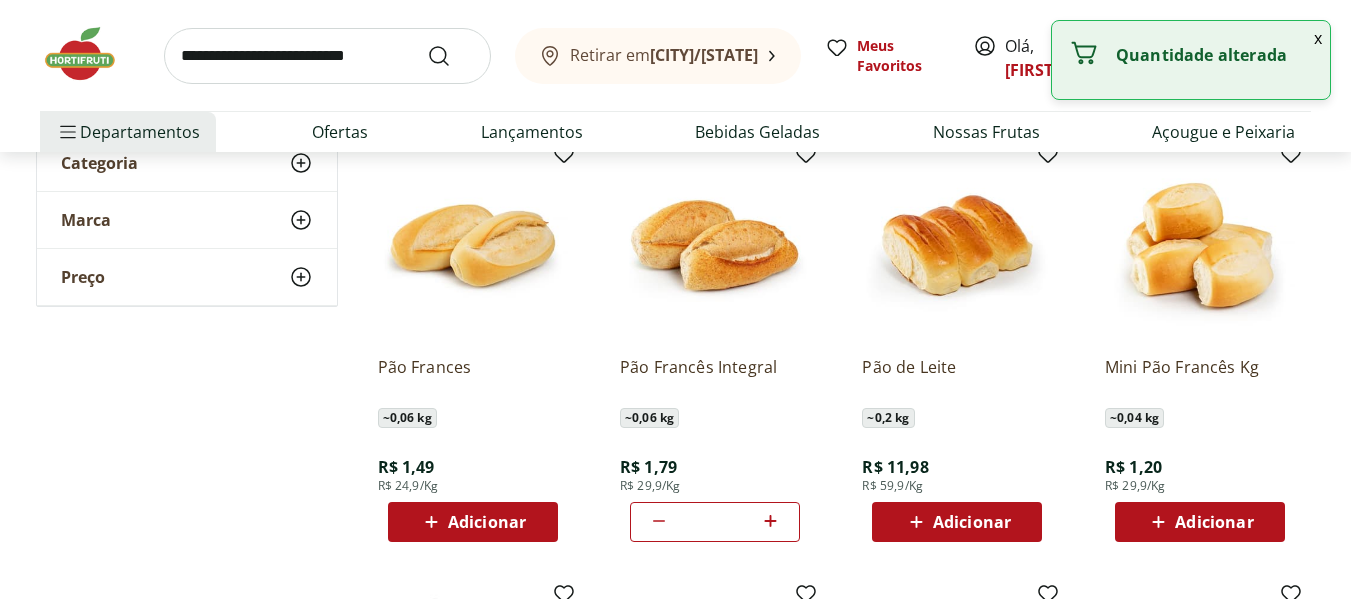 click 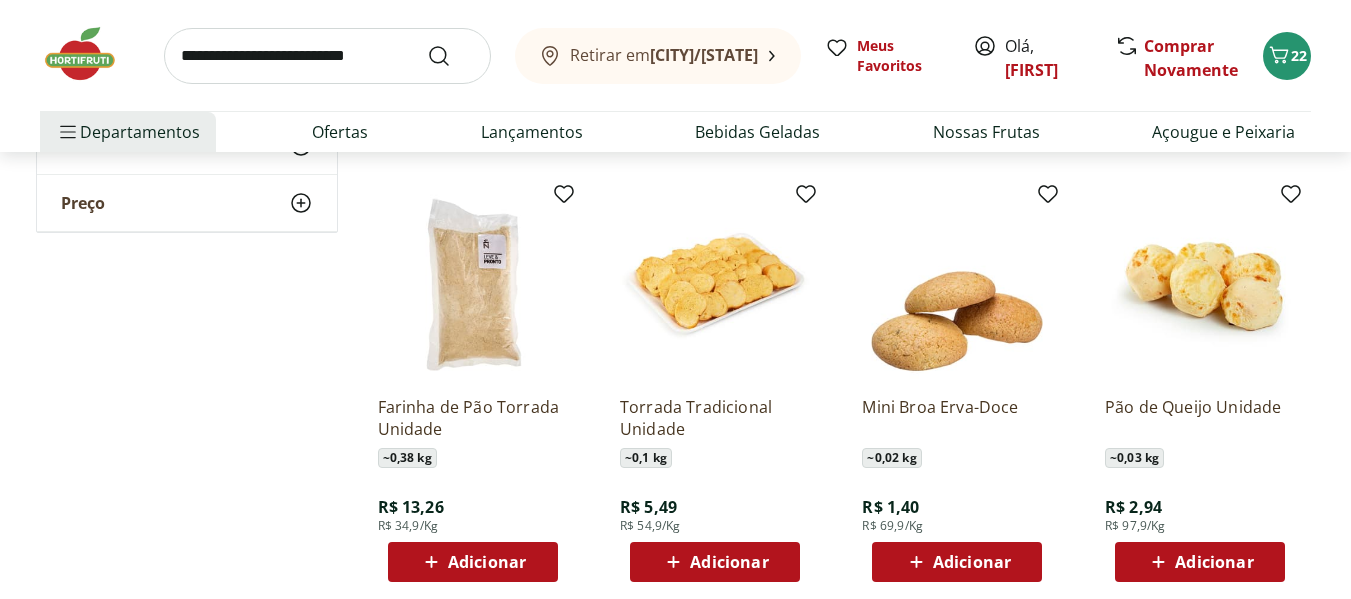 scroll, scrollTop: 667, scrollLeft: 0, axis: vertical 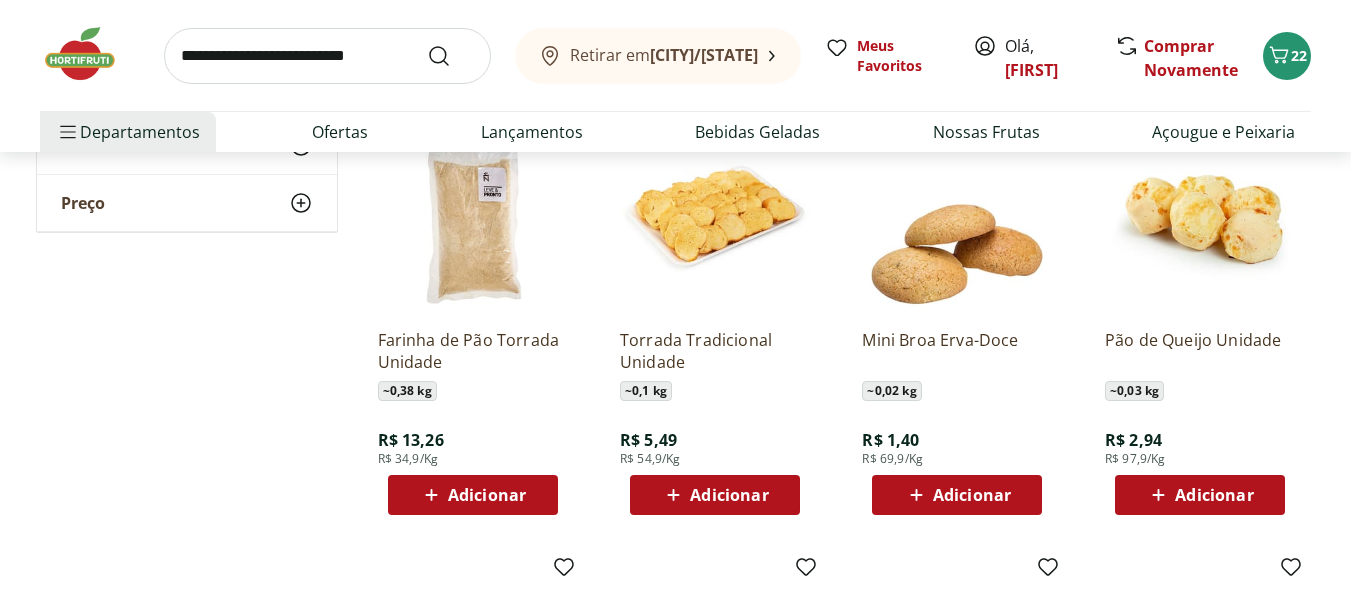 click on "Adicionar" at bounding box center (1214, 495) 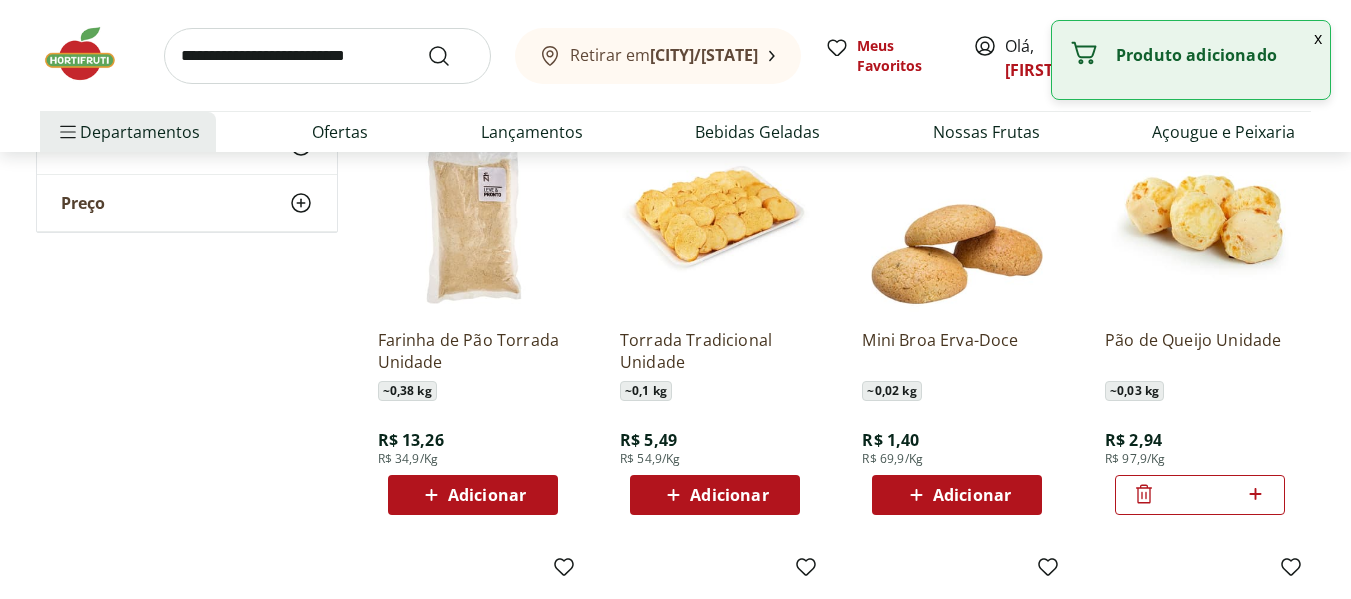 click on "*" at bounding box center [1200, 495] 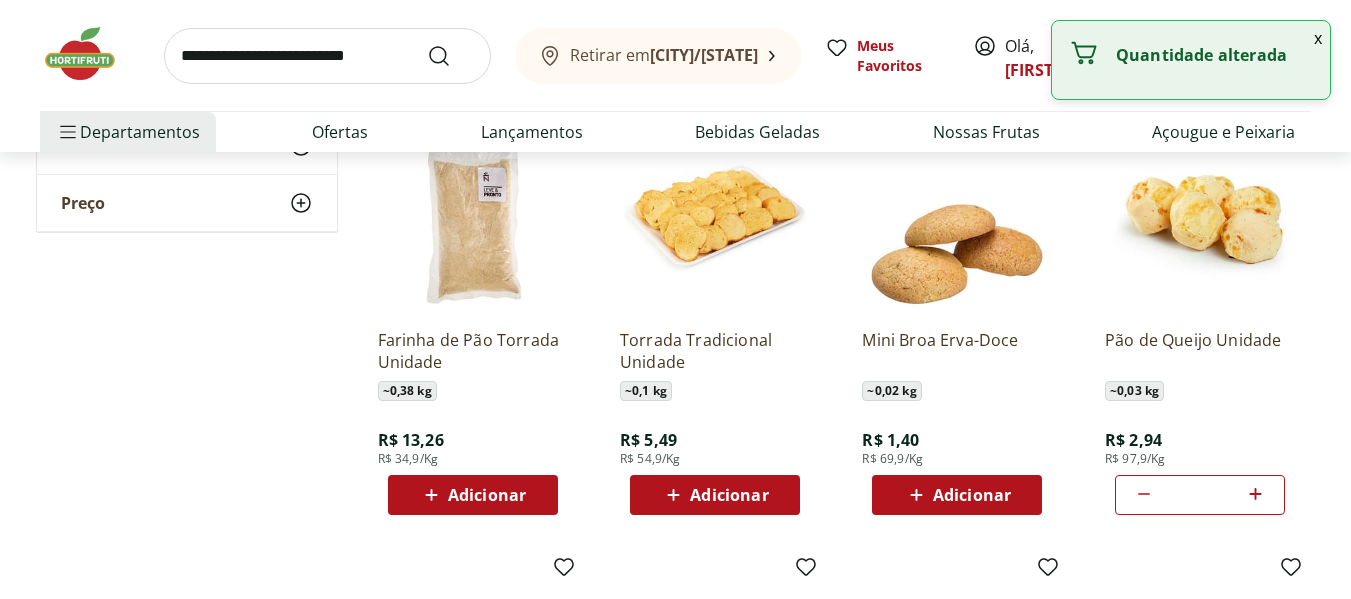 click 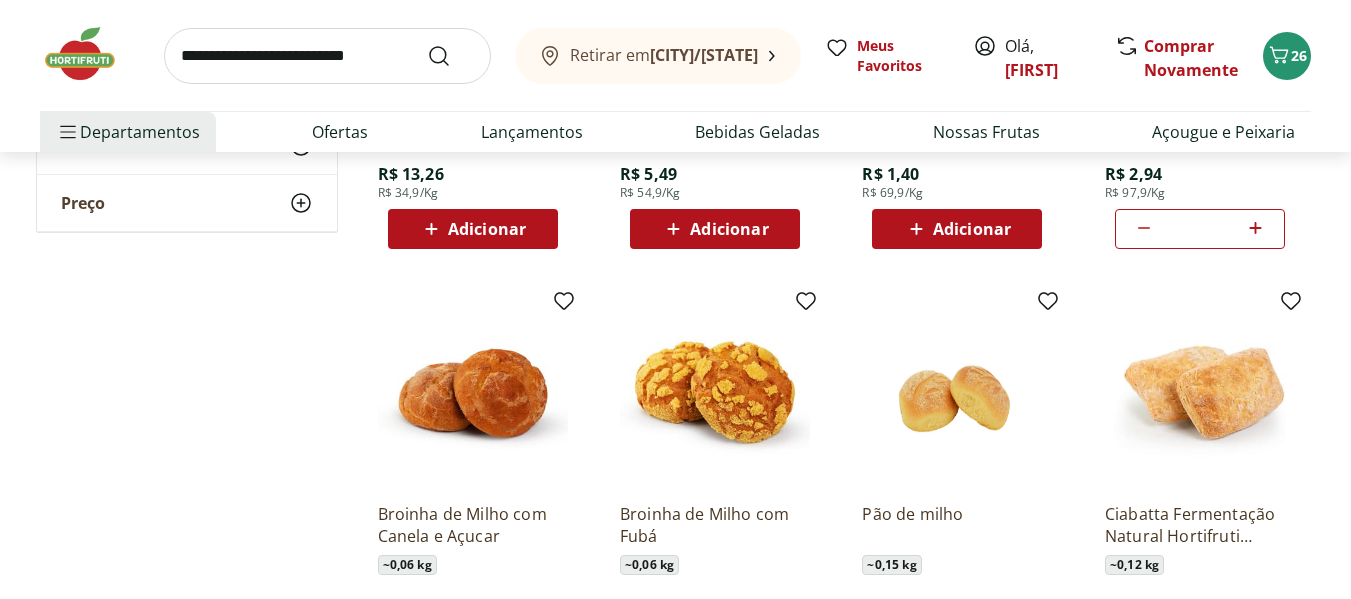 scroll, scrollTop: 1133, scrollLeft: 0, axis: vertical 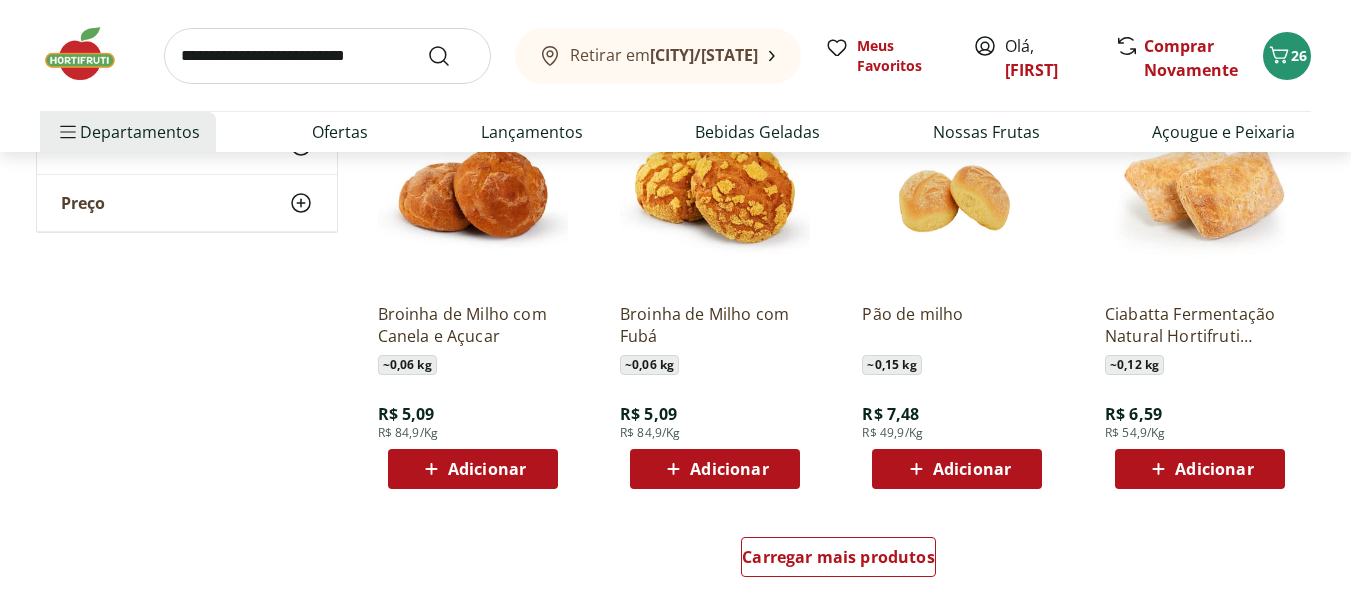 click on "Adicionar" at bounding box center [972, 469] 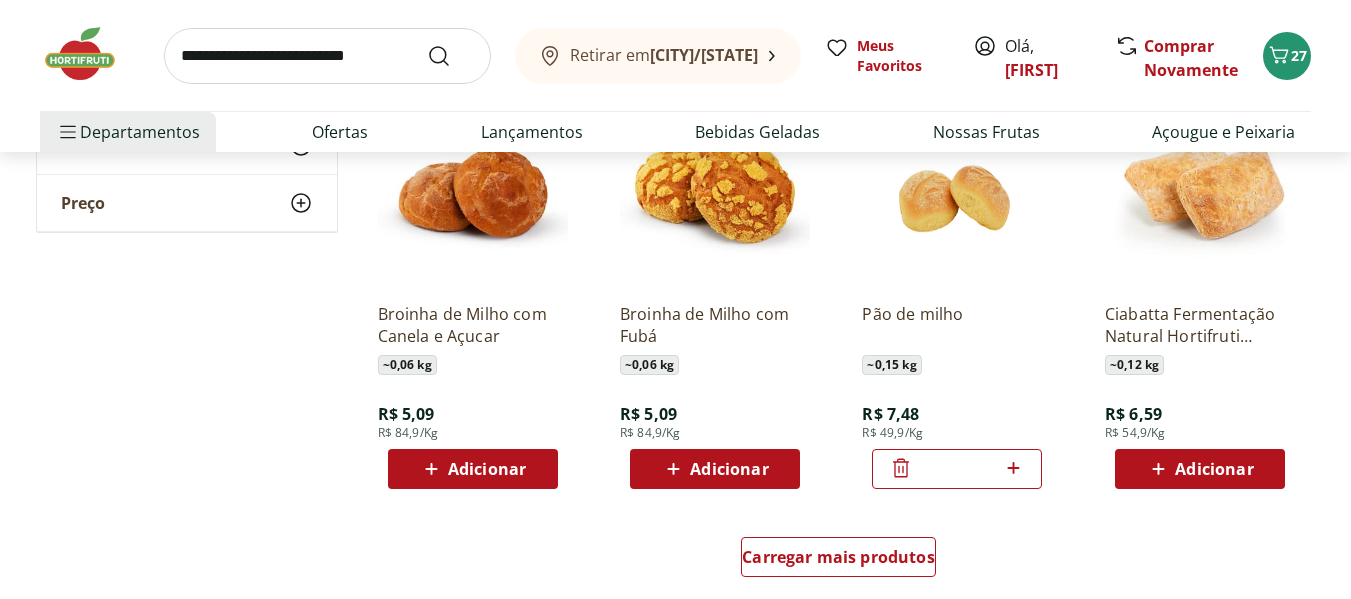 click 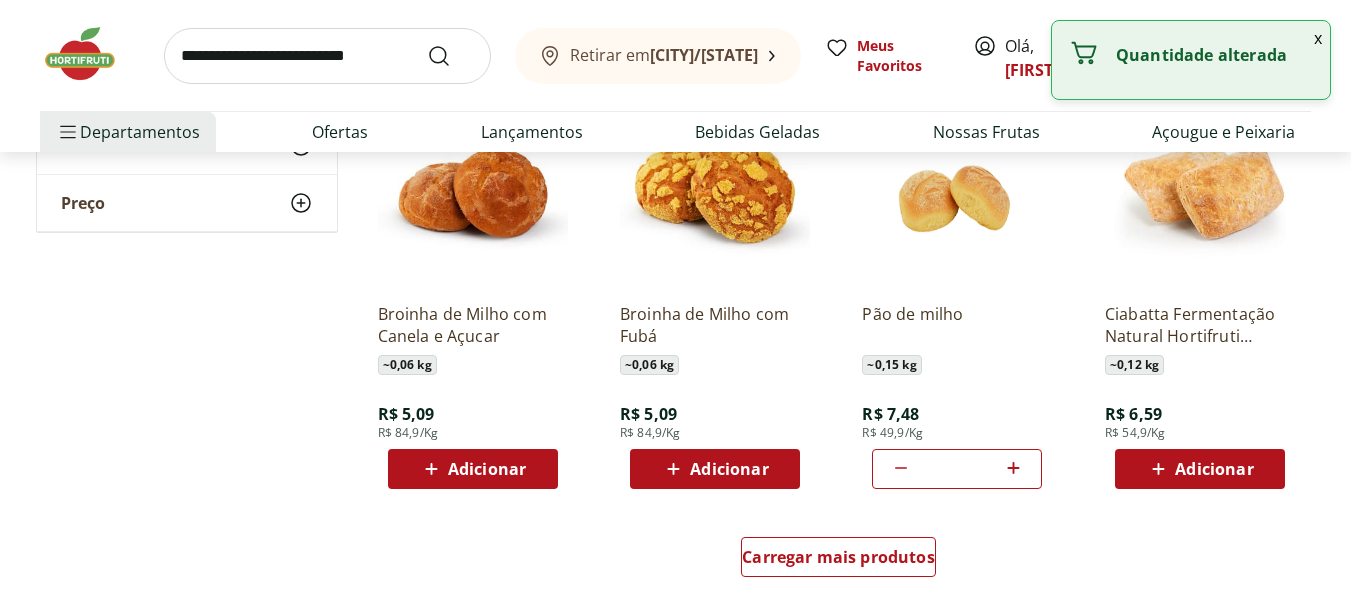 click 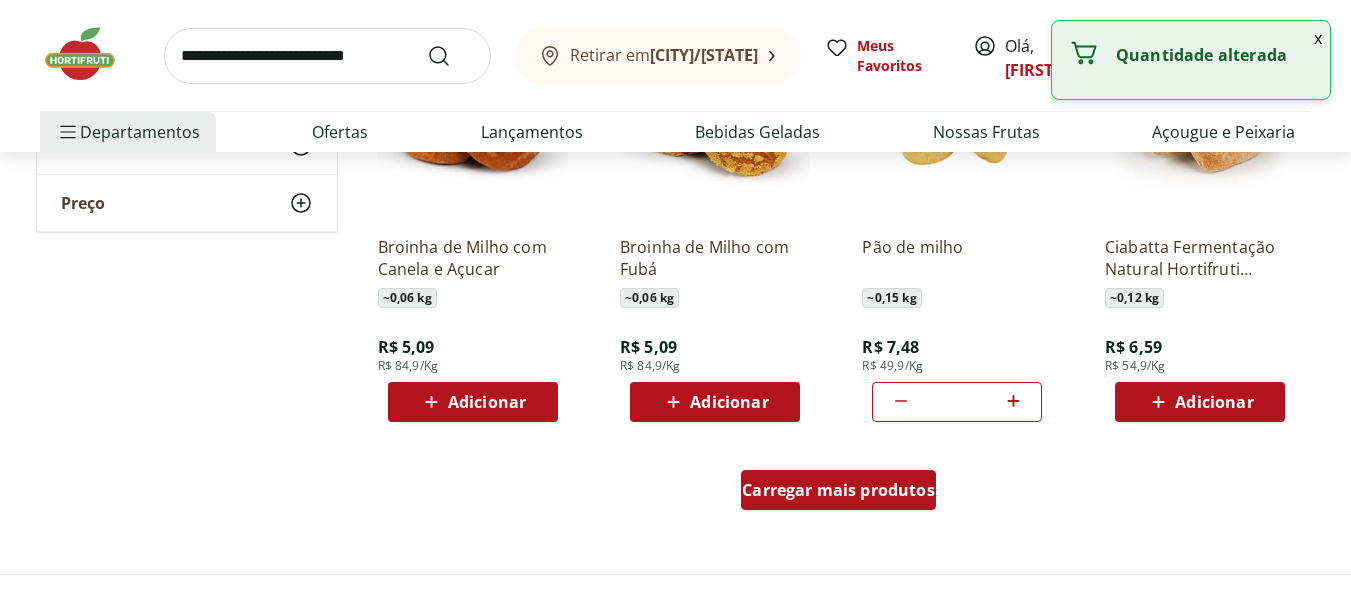 click on "Carregar mais produtos" at bounding box center (838, 490) 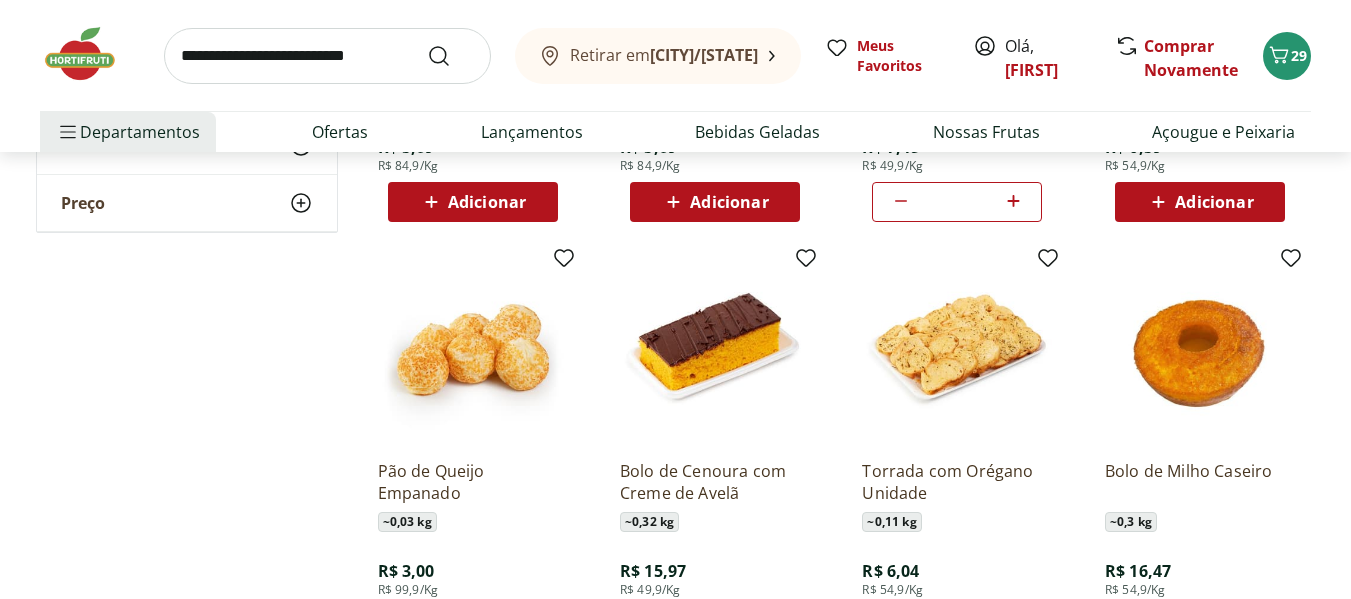 scroll, scrollTop: 1467, scrollLeft: 0, axis: vertical 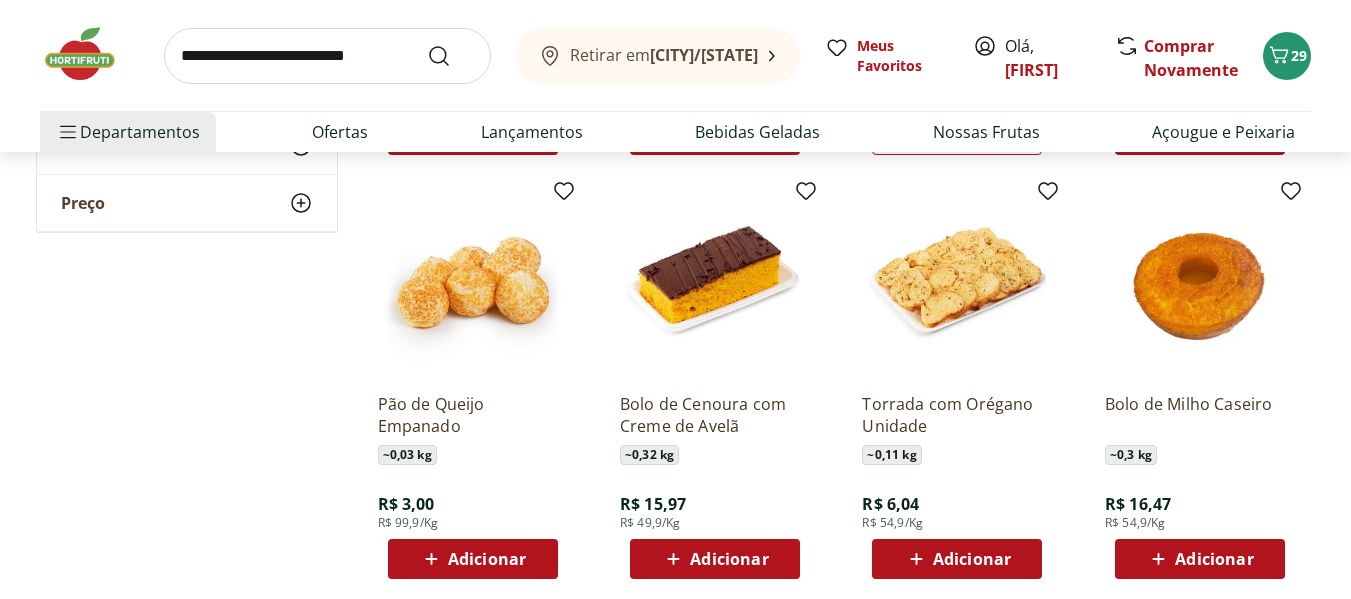 click on "Adicionar" at bounding box center [487, 559] 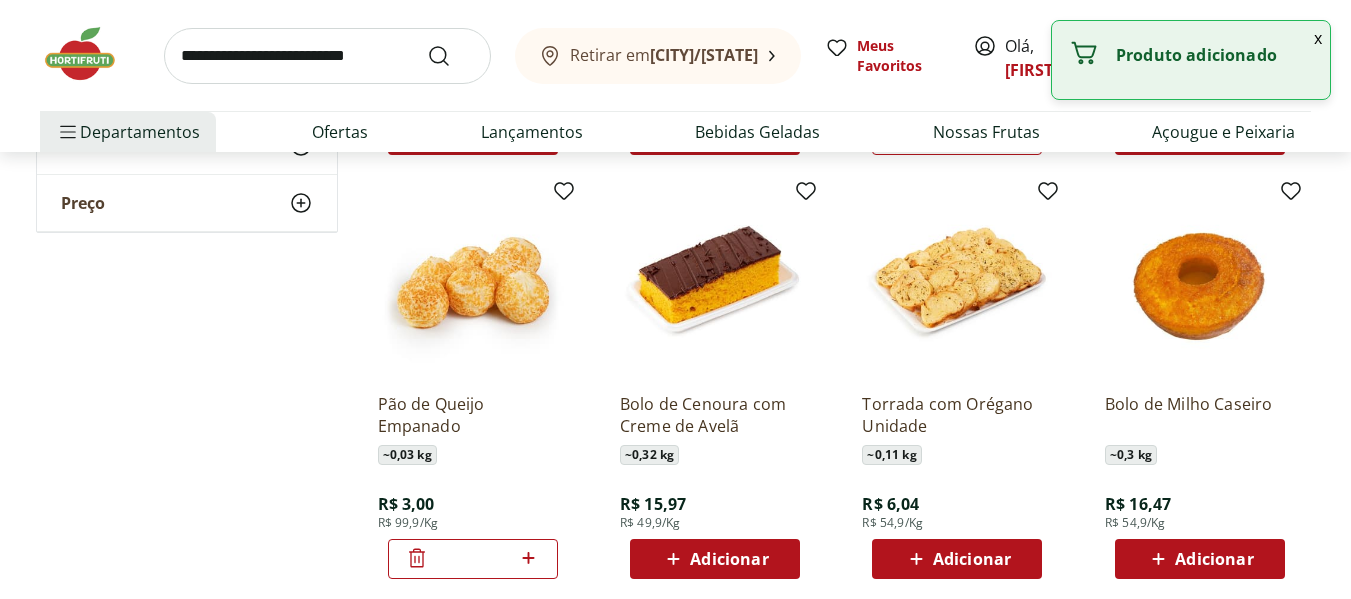 click 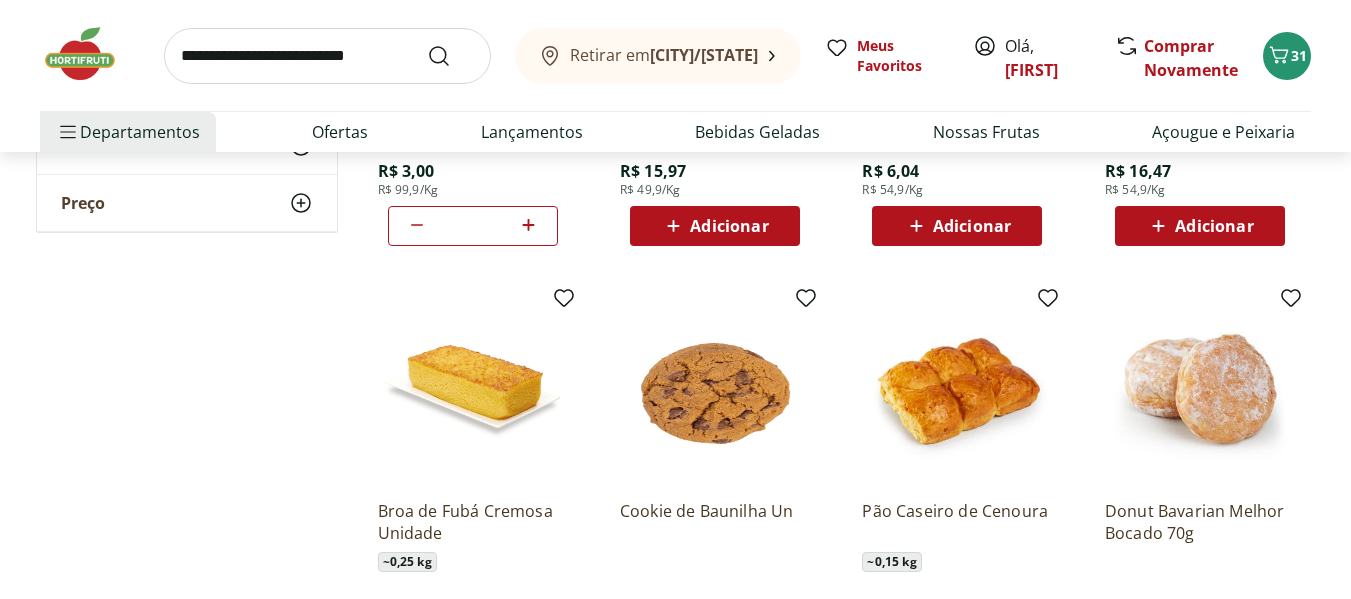 scroll, scrollTop: 2200, scrollLeft: 0, axis: vertical 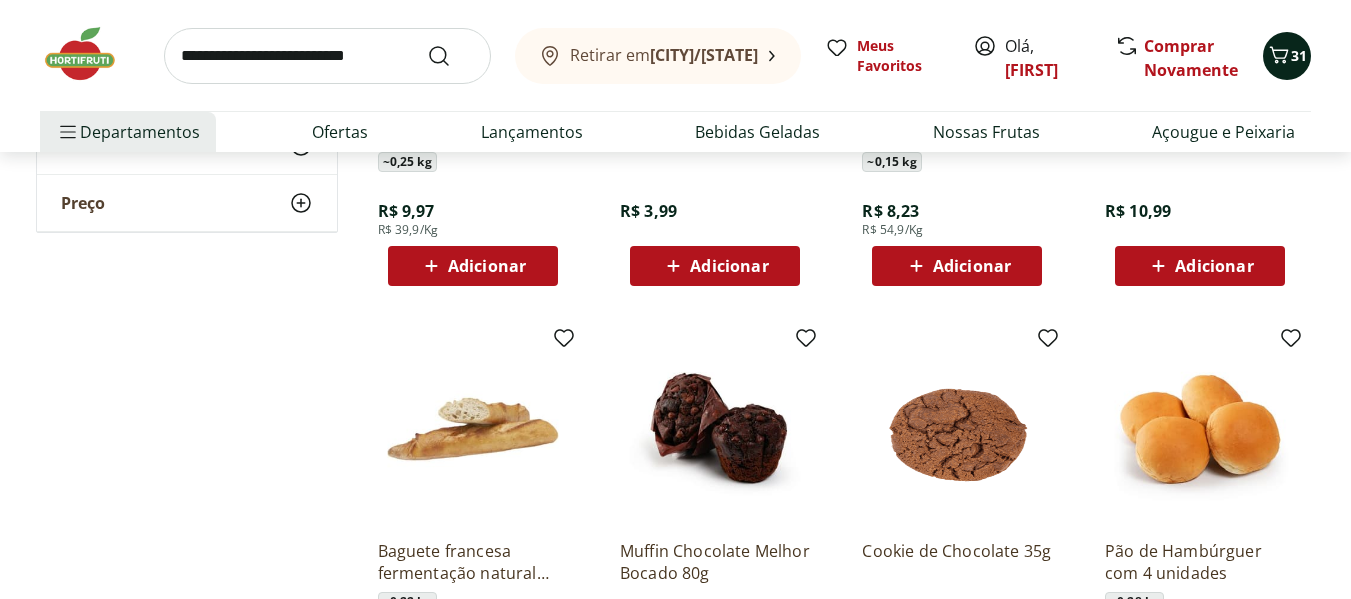 click 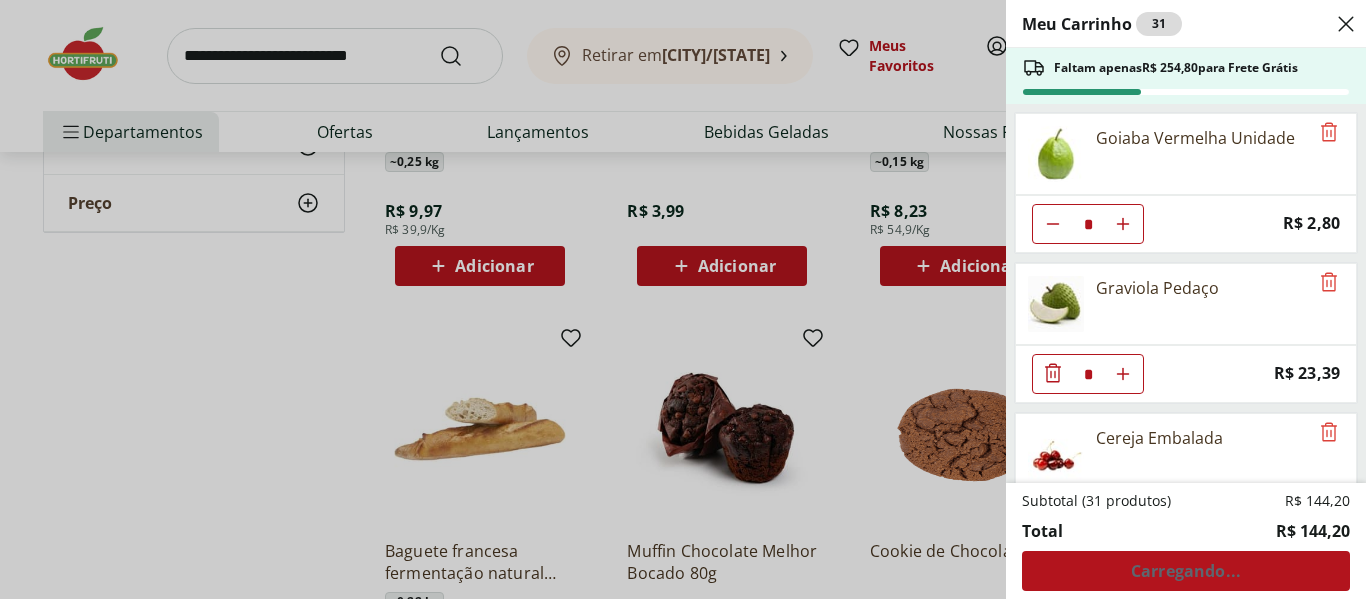 click on "Meu Carrinho 31 Faltam apenas  R$ 254,80  para Frete Grátis Goiaba Vermelha Unidade * Price: R$ 2,80 Graviola Pedaço * Price: R$ 23,39 Cereja Embalada * Price: R$ 9,99 LIMAO SELECIONADO * Price: R$ 3,29 Couve Chinesa Unidade * Price: R$ 2,50 Pimentão Verde Unidade * Price: R$ 2,10 Pão Francês Integral * Price: R$ 1,79 Pão de Queijo Unidade * Price: R$ 2,94 Pão de milho * Price: R$ 7,48 Pão de Queijo Empanado * Price: R$ 3,00 Subtotal (31 produtos) R$ 144,20 Total R$ 144,20 Carregando..." at bounding box center [683, 299] 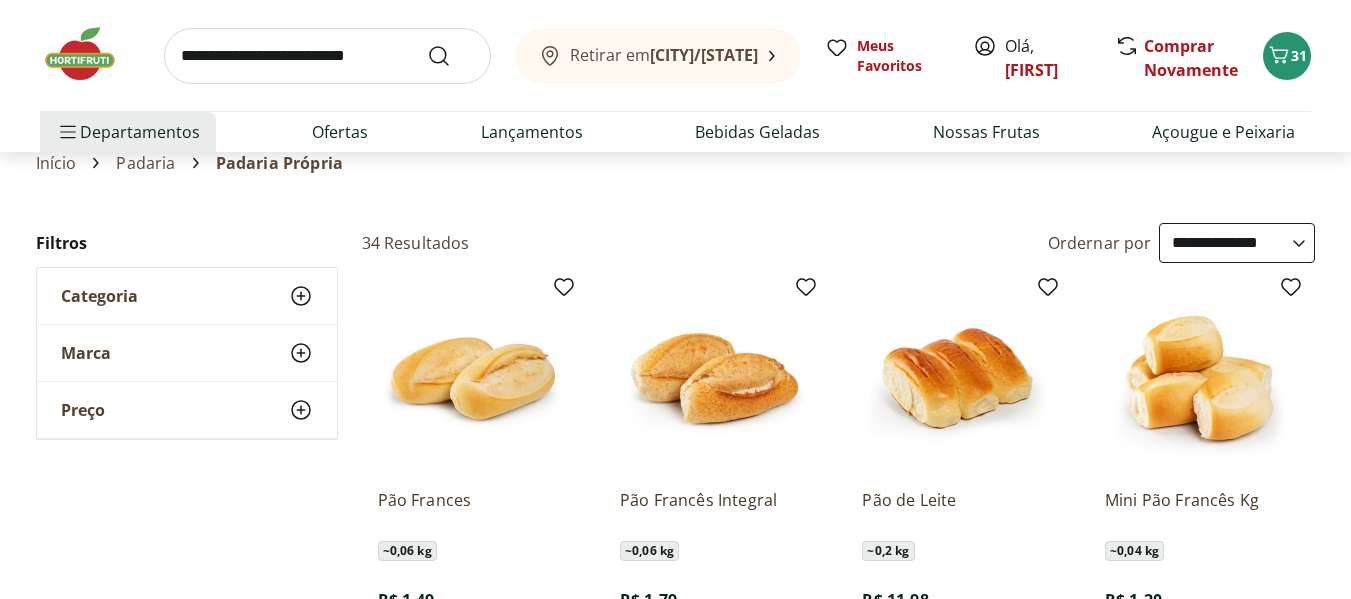 scroll, scrollTop: 0, scrollLeft: 0, axis: both 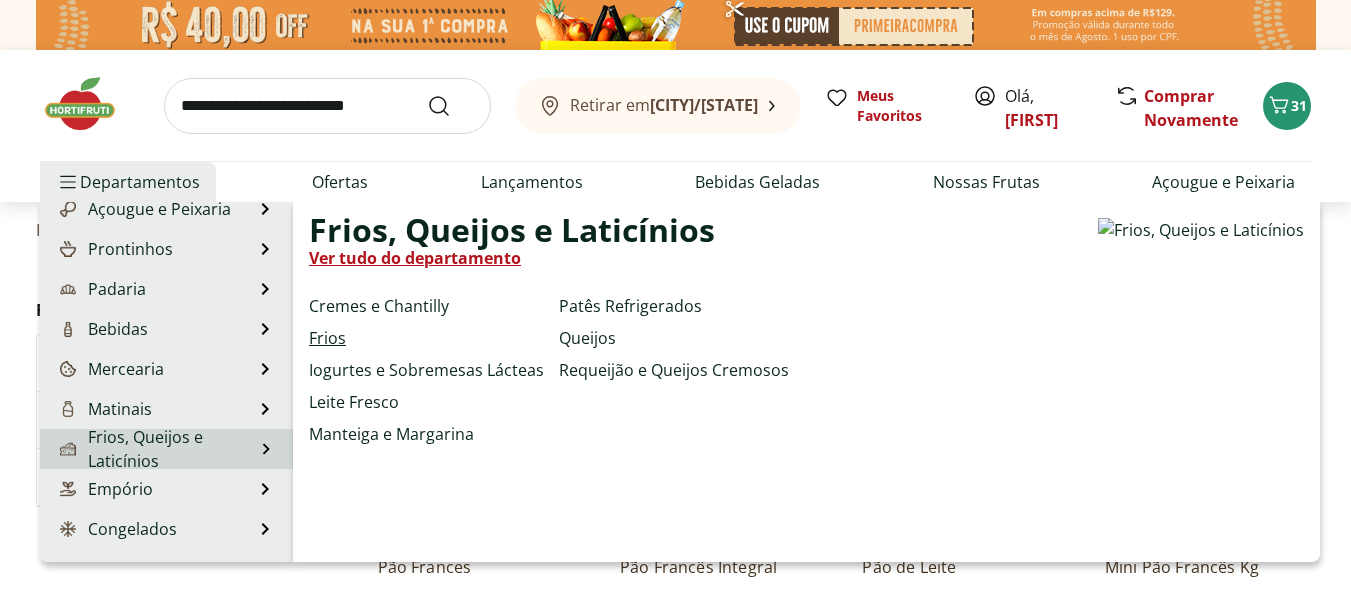 click on "Frios" at bounding box center [327, 338] 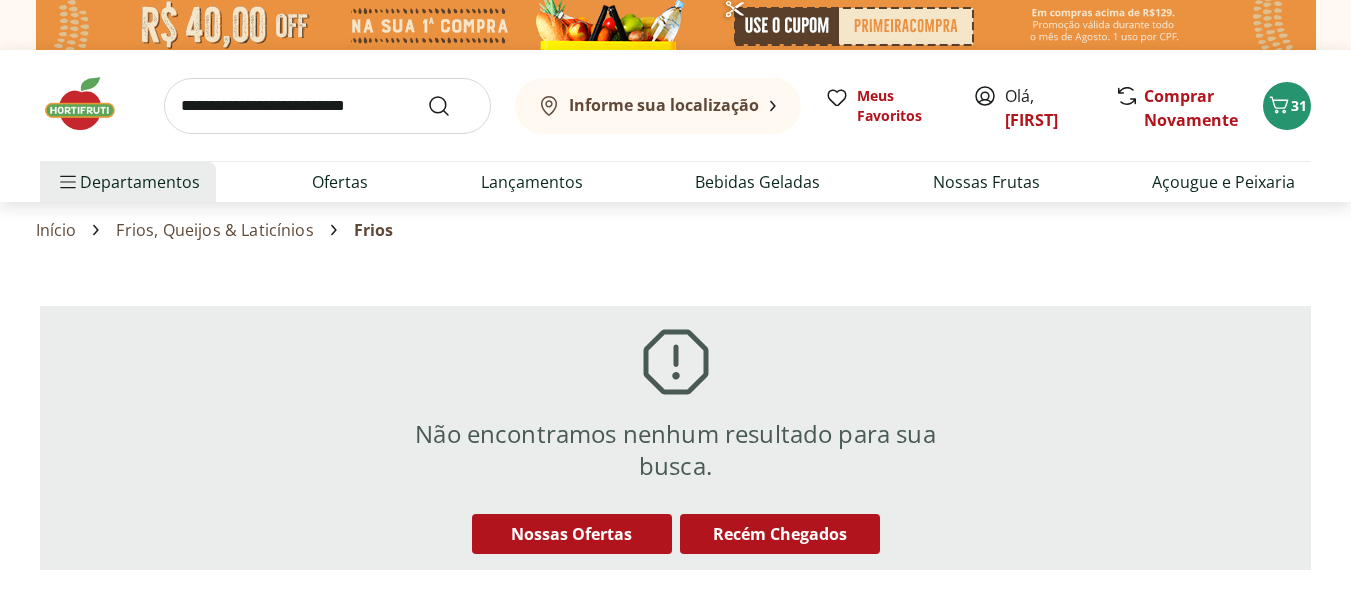 click on "Frios, Queijos & Laticínios" at bounding box center (214, 230) 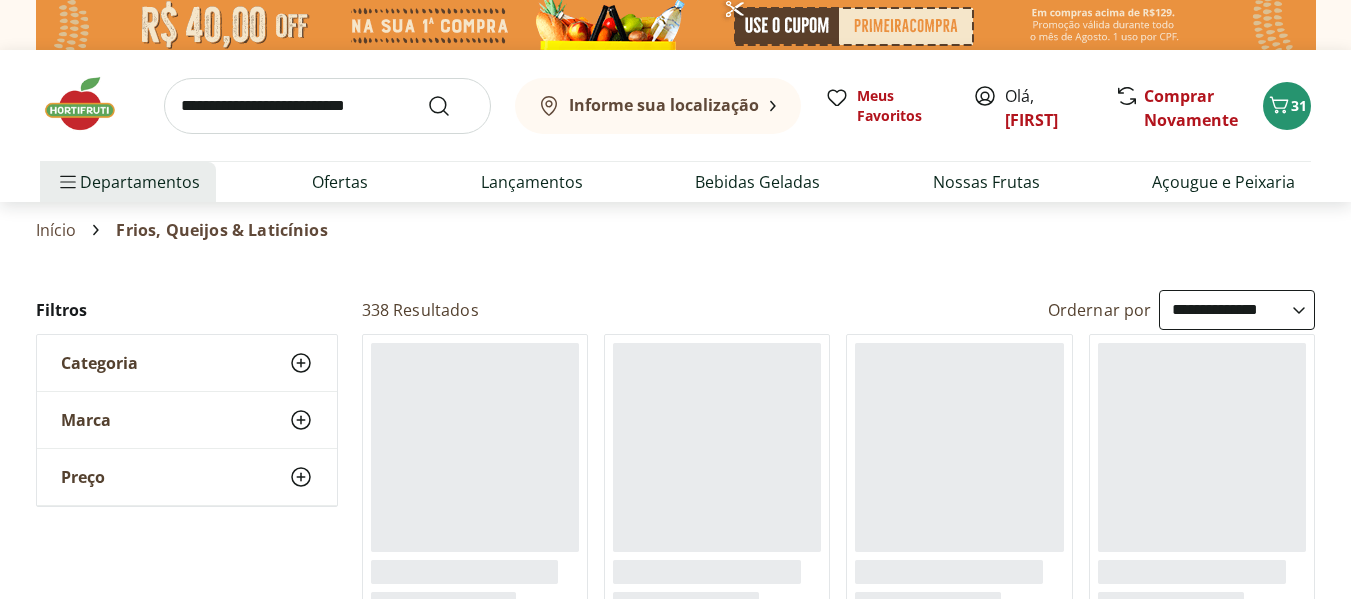 click 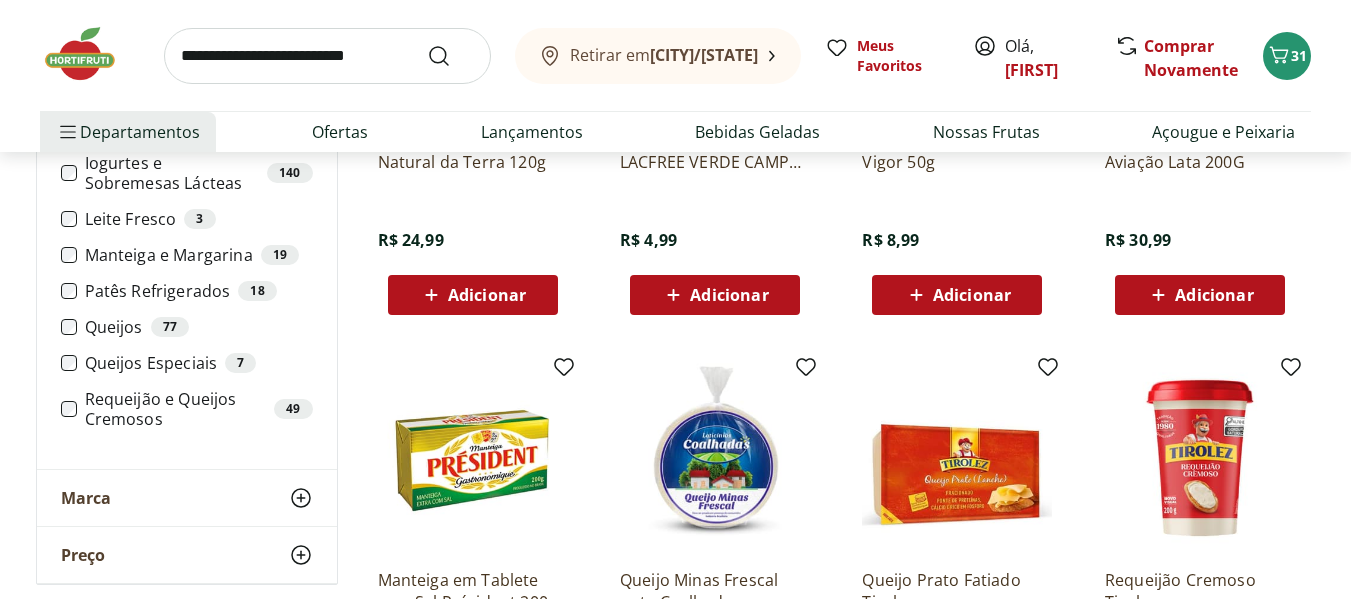 scroll, scrollTop: 1067, scrollLeft: 0, axis: vertical 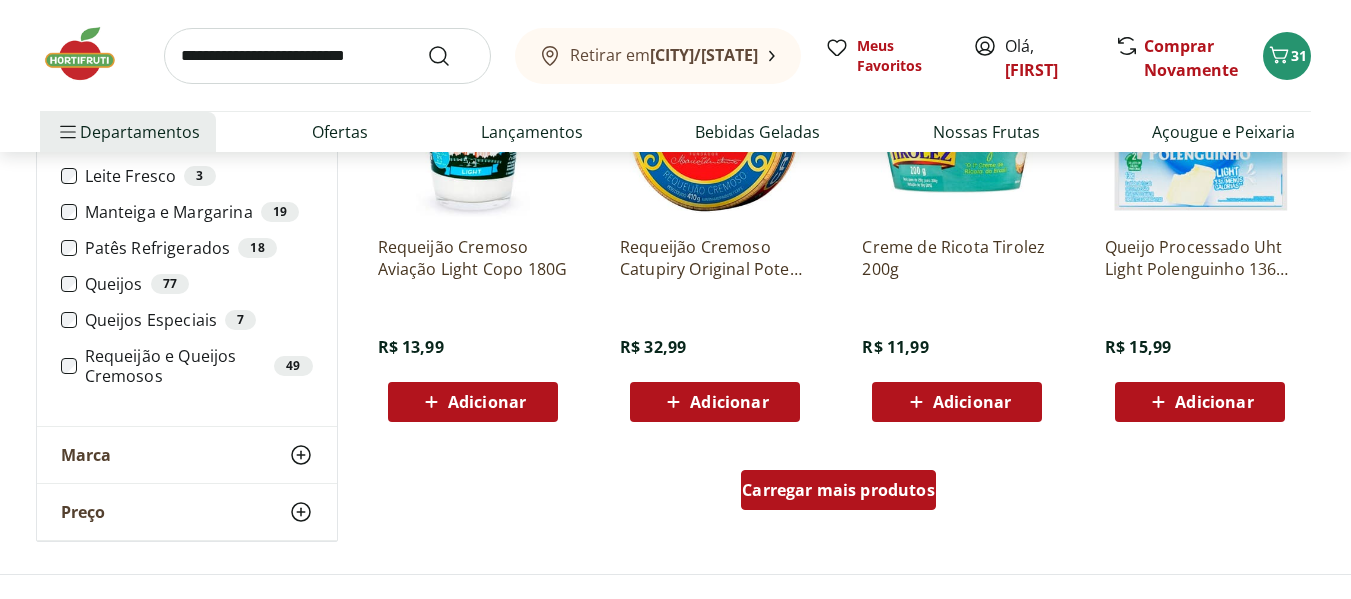 click on "Carregar mais produtos" at bounding box center [838, 490] 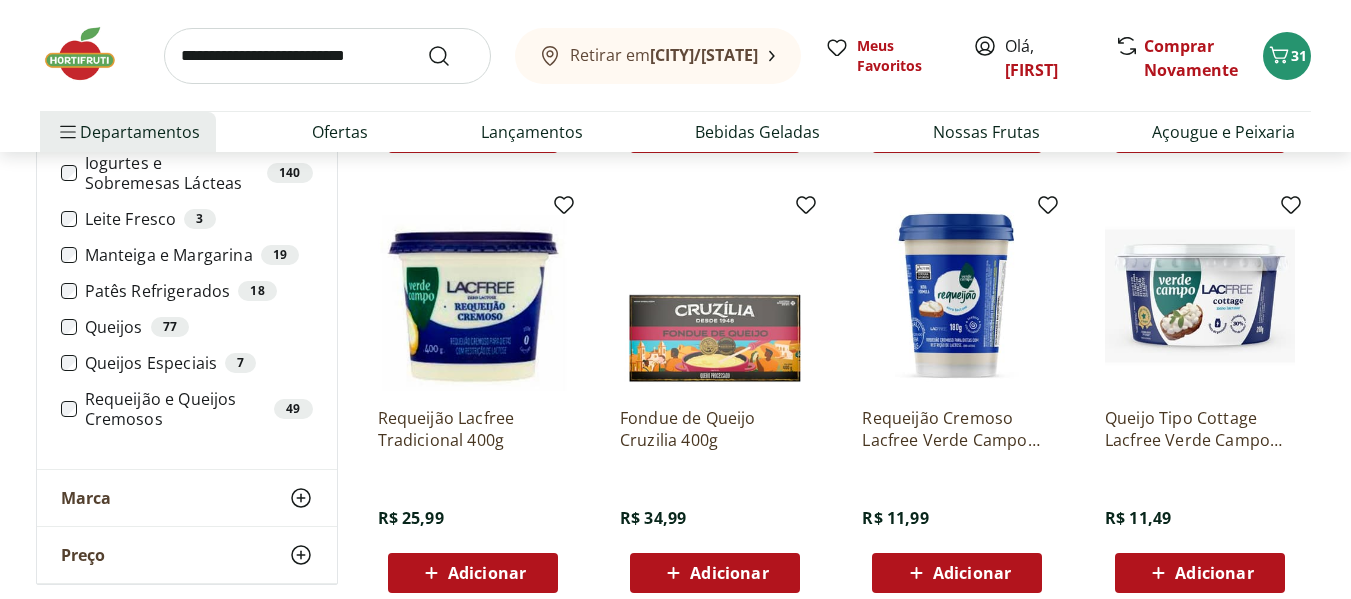scroll, scrollTop: 2400, scrollLeft: 0, axis: vertical 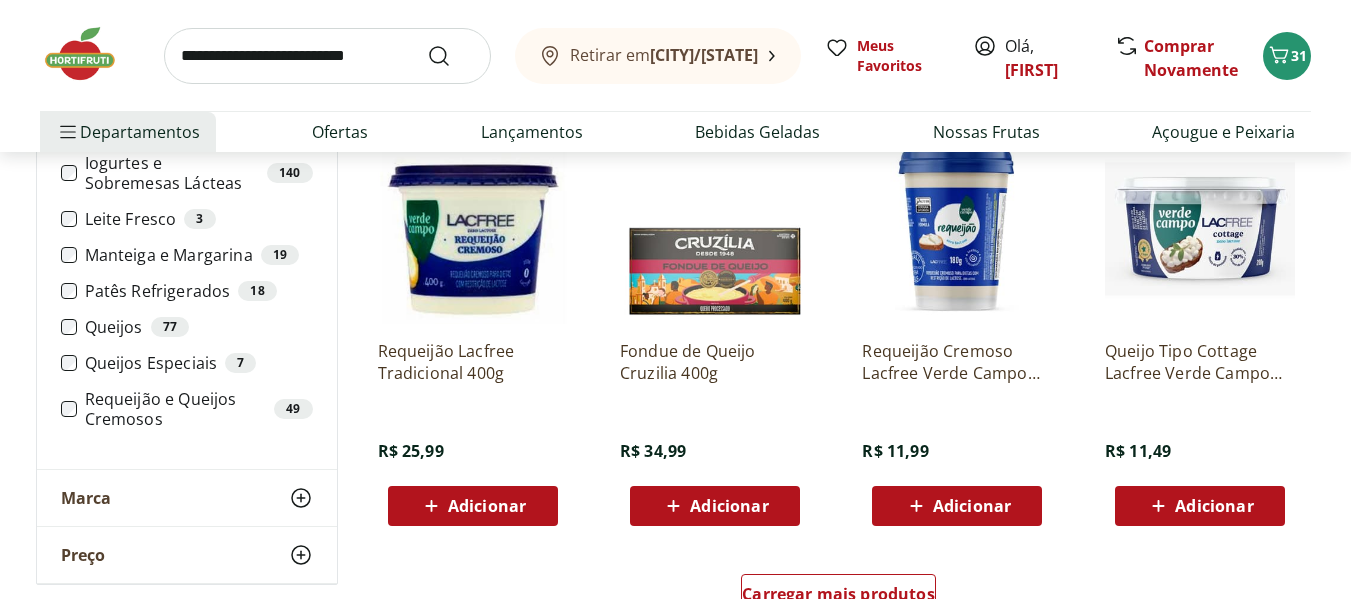 click on "Adicionar" at bounding box center (972, 506) 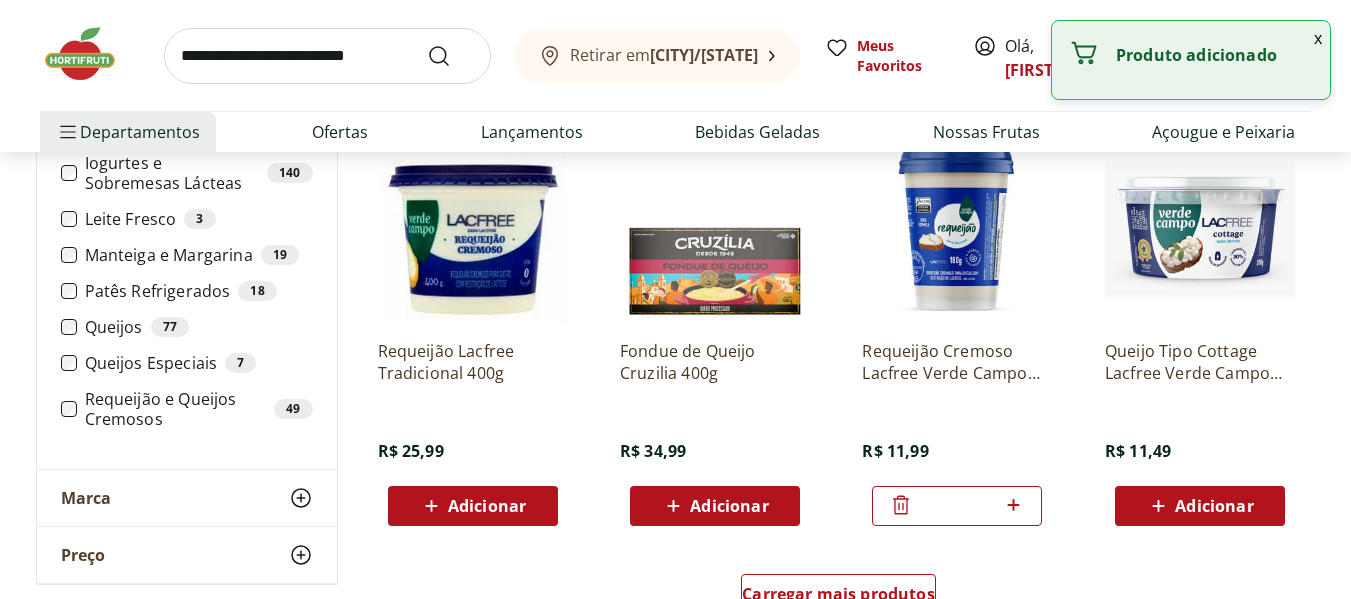 click 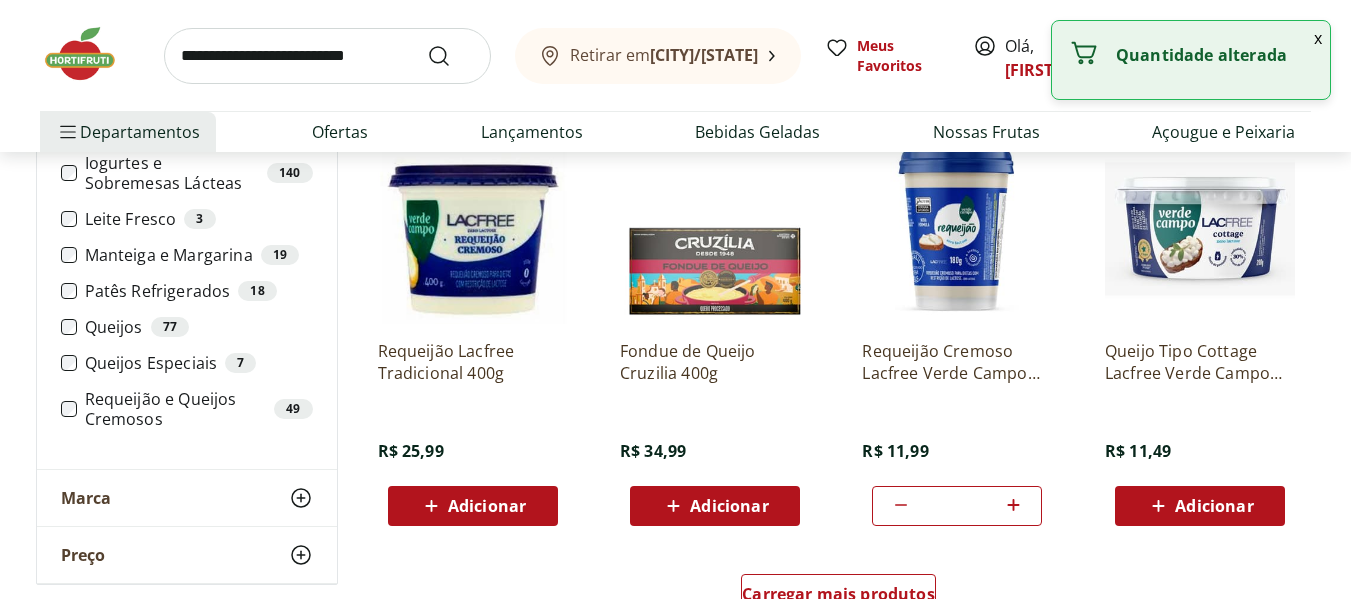 scroll, scrollTop: 2600, scrollLeft: 0, axis: vertical 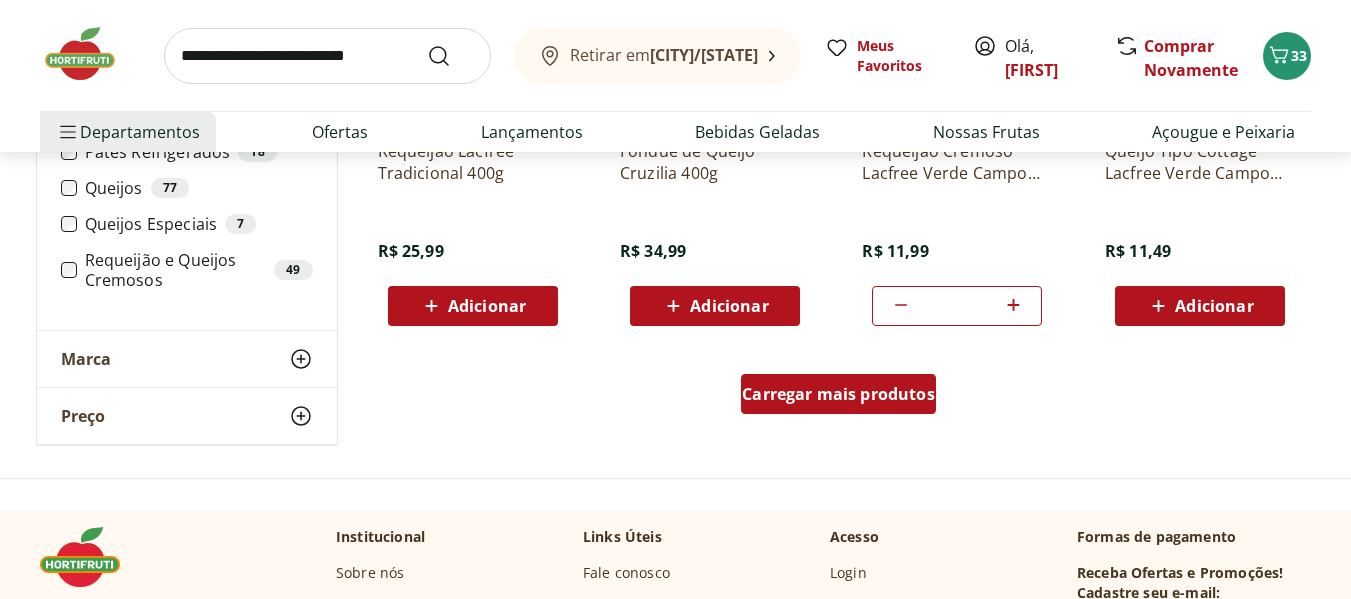 click on "Carregar mais produtos" at bounding box center [838, 394] 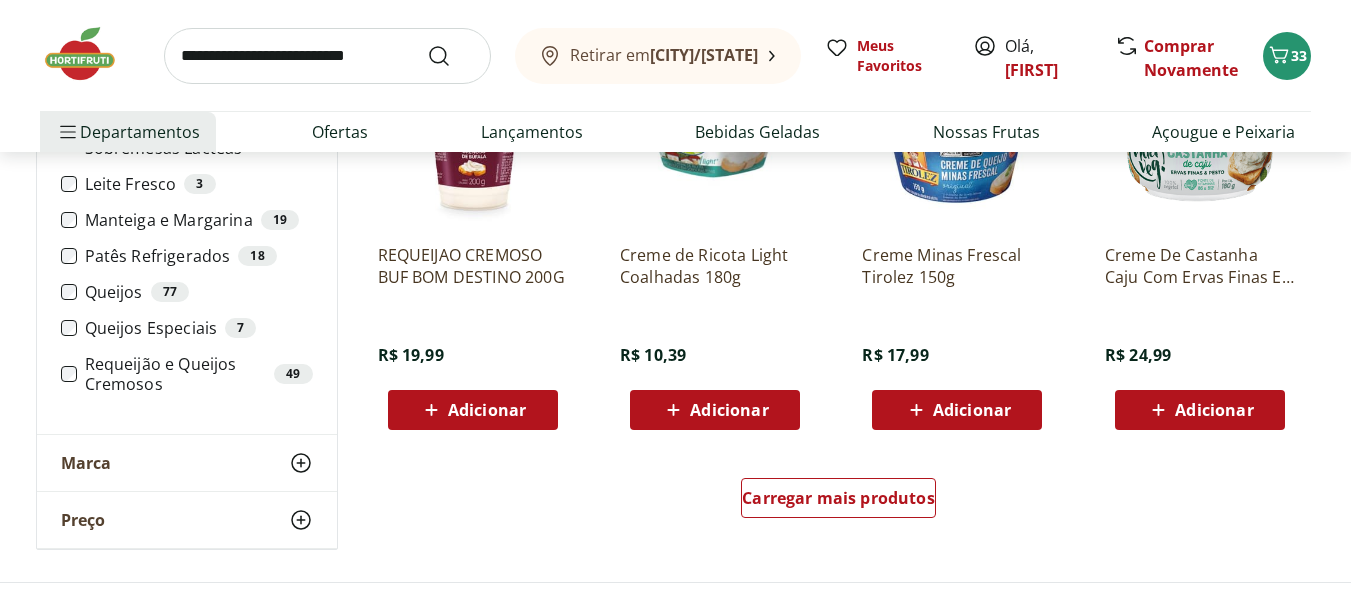 scroll, scrollTop: 4000, scrollLeft: 0, axis: vertical 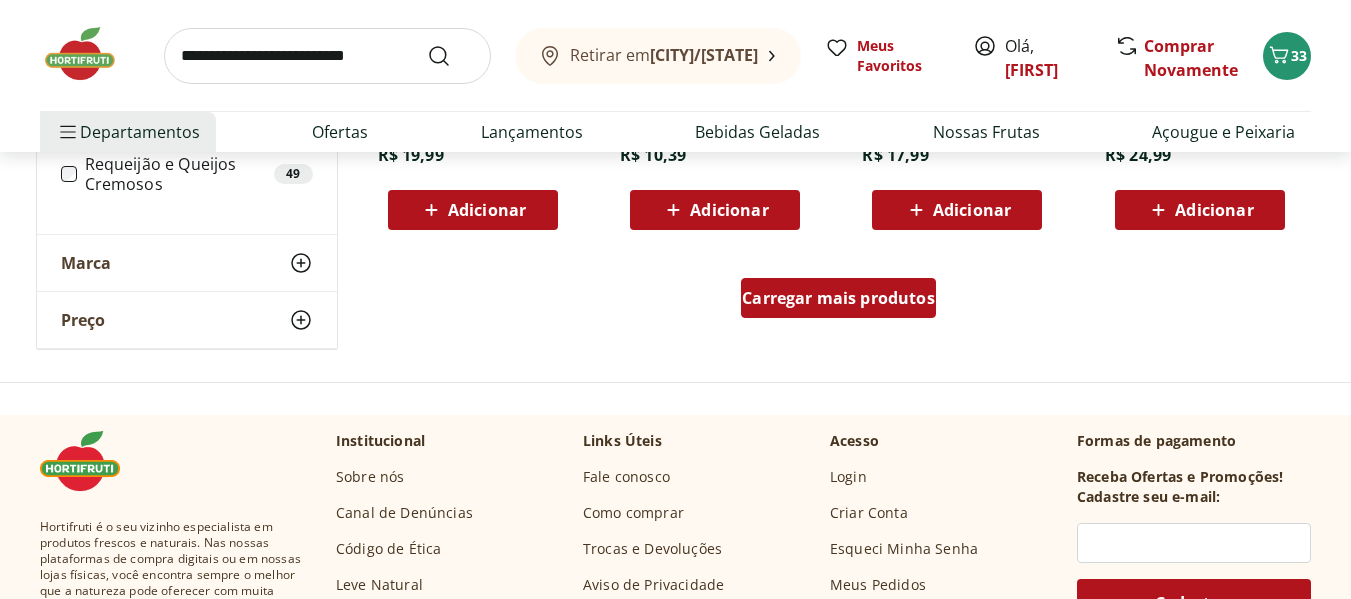 click on "Carregar mais produtos" at bounding box center [838, 298] 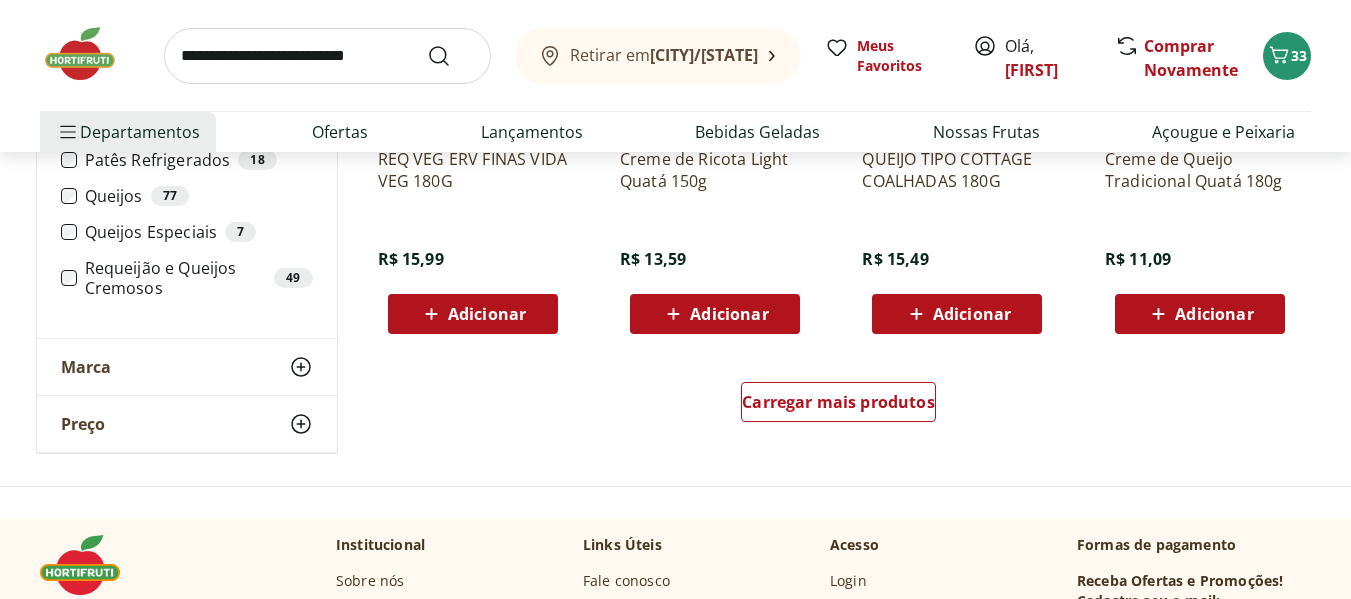 scroll, scrollTop: 5267, scrollLeft: 0, axis: vertical 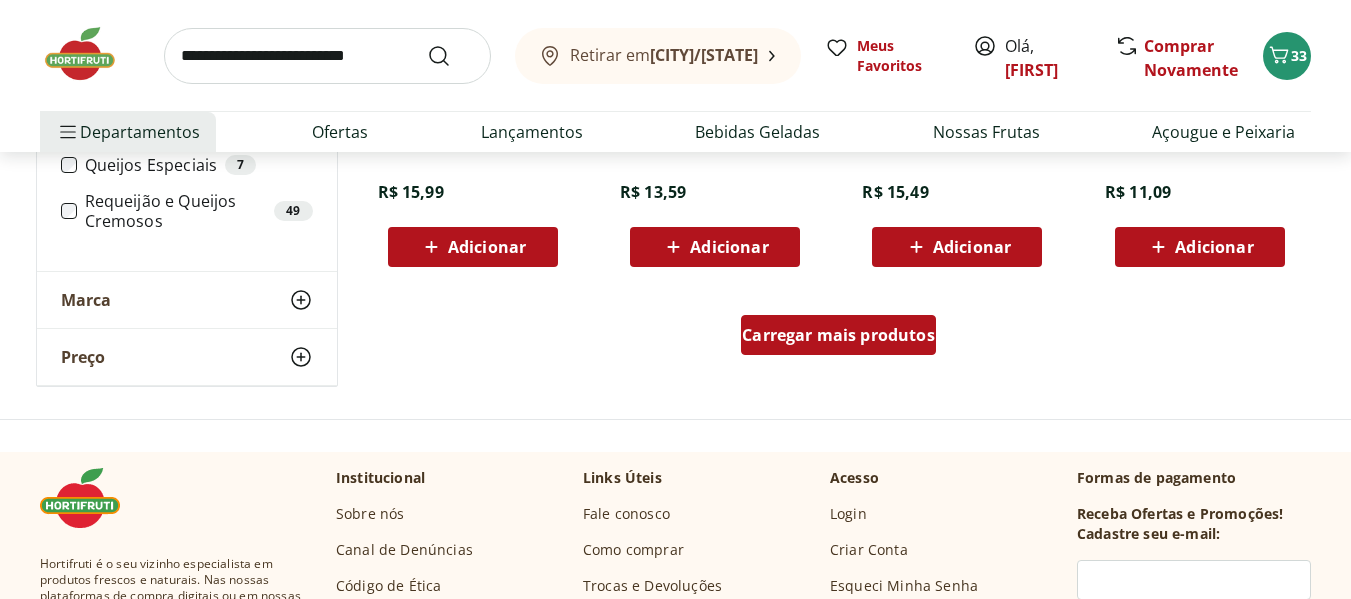 click on "Carregar mais produtos" at bounding box center [838, 335] 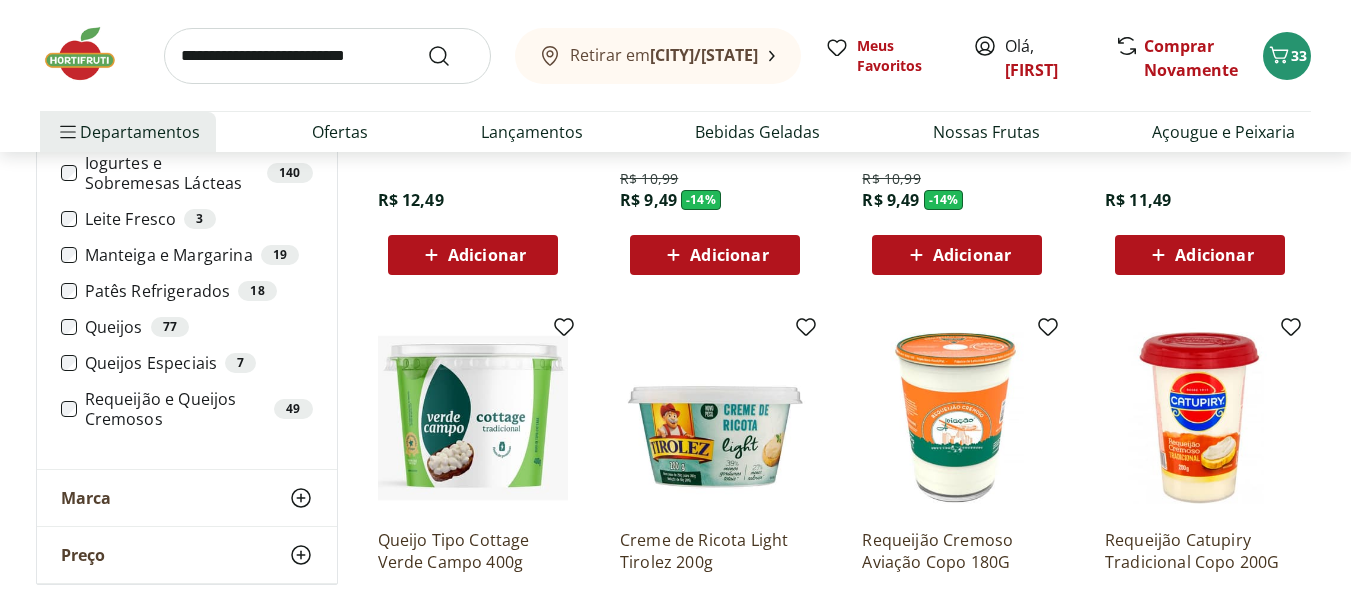 scroll, scrollTop: 0, scrollLeft: 0, axis: both 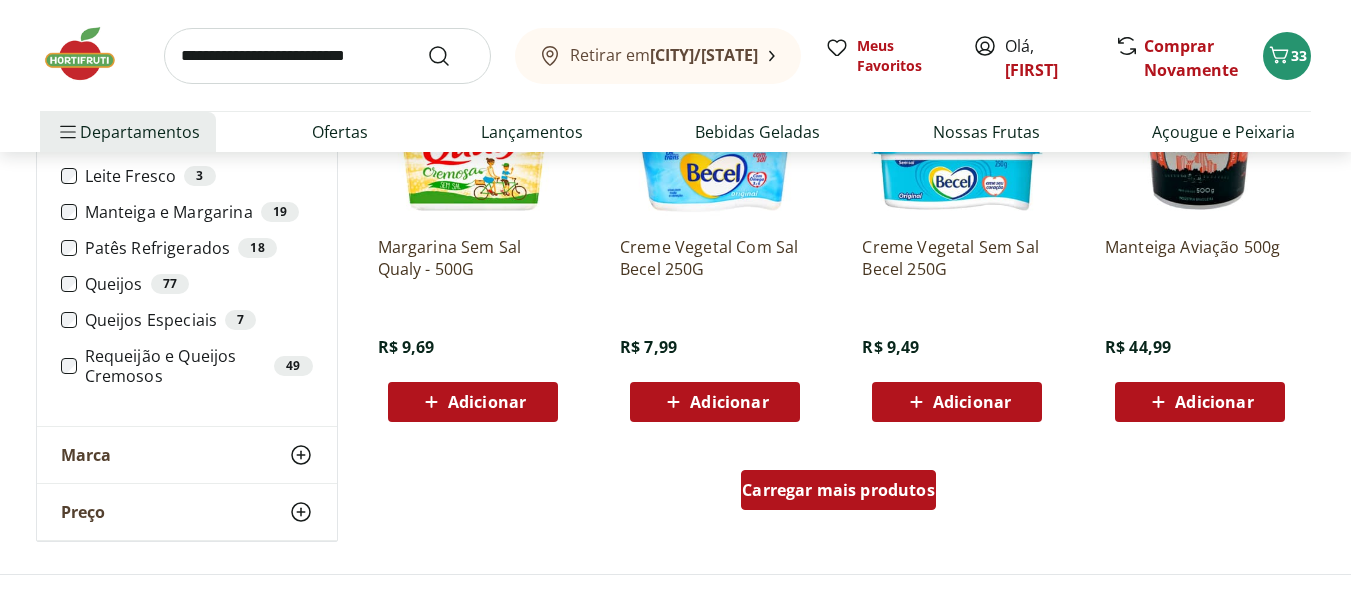 click on "Carregar mais produtos" at bounding box center [838, 490] 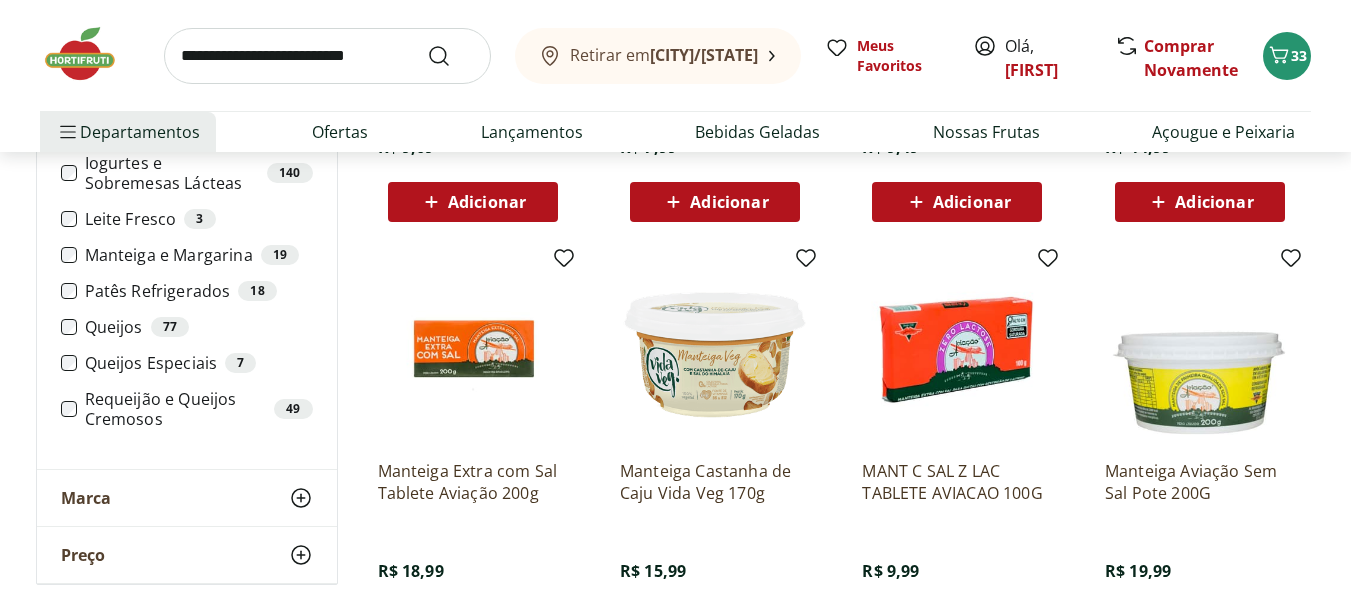 scroll, scrollTop: 1534, scrollLeft: 0, axis: vertical 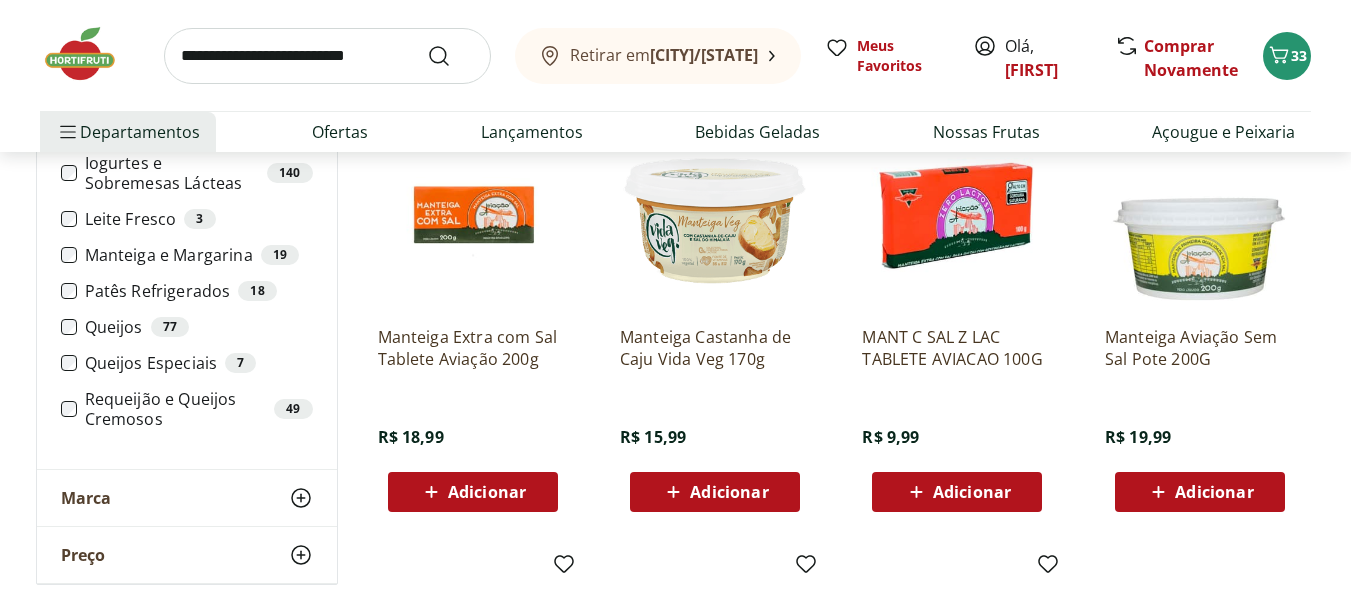 click on "Adicionar" at bounding box center (972, 492) 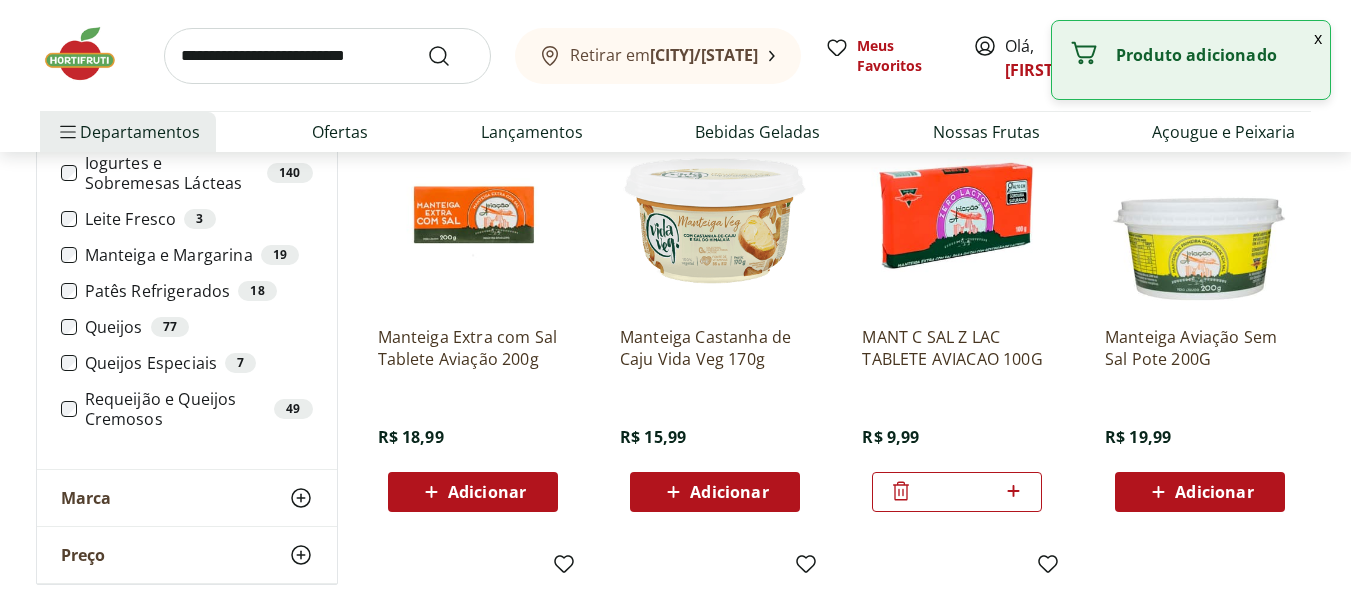 click 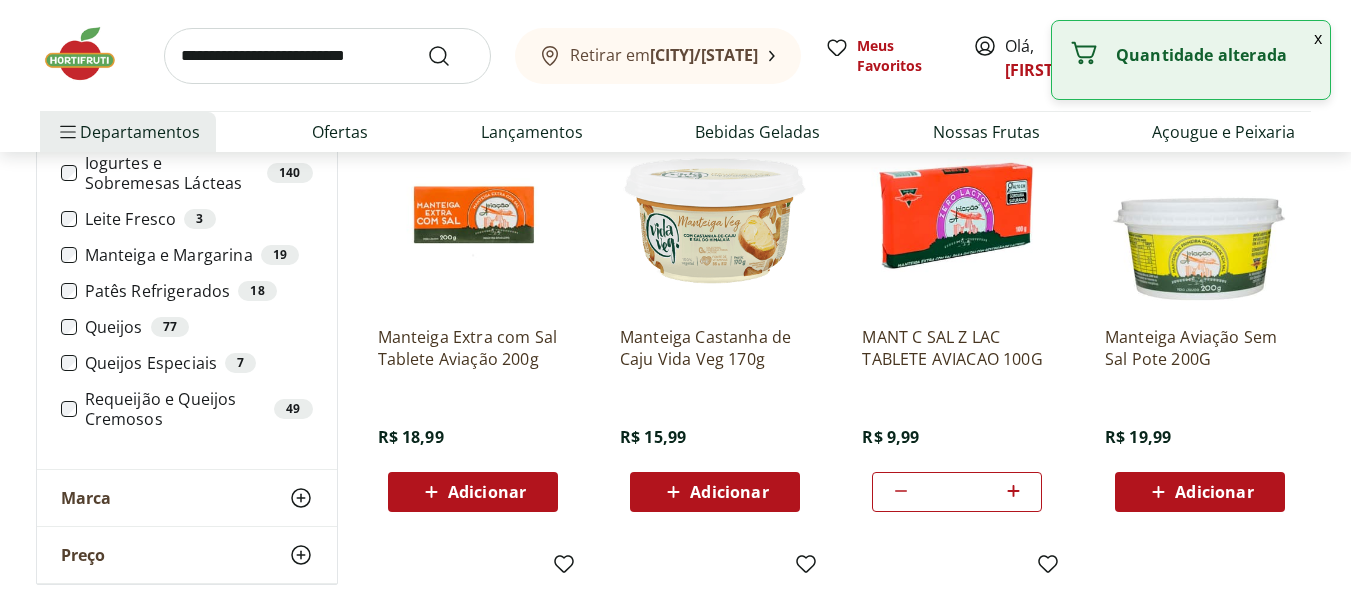 click 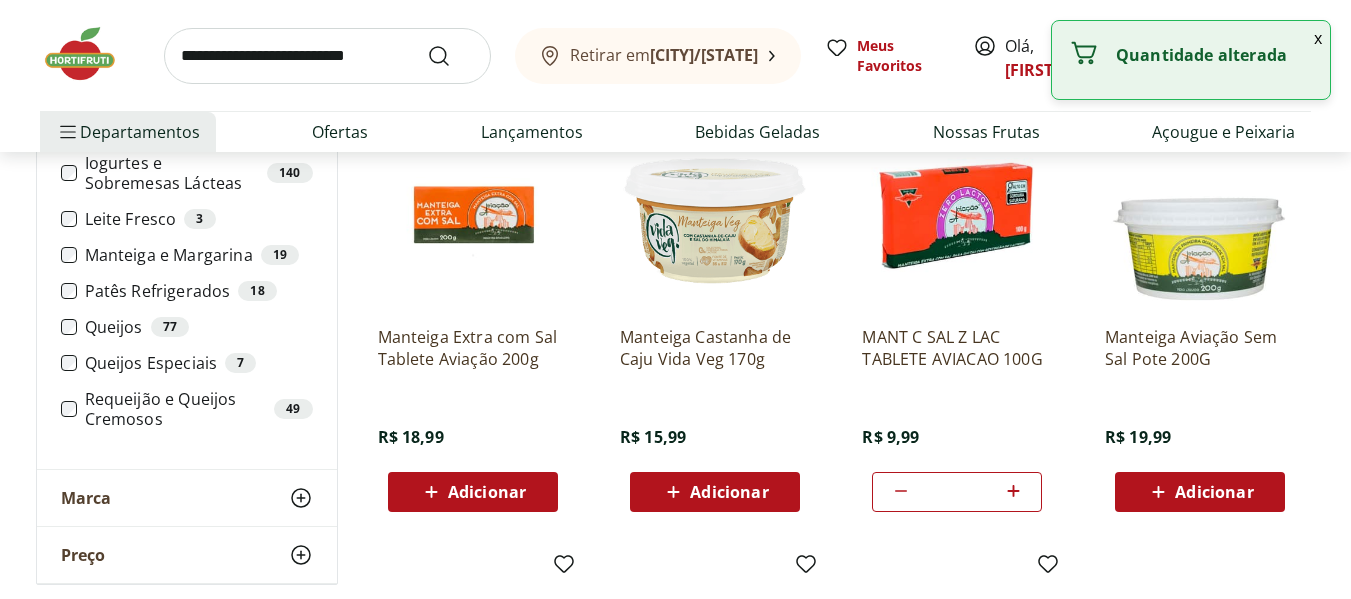 click 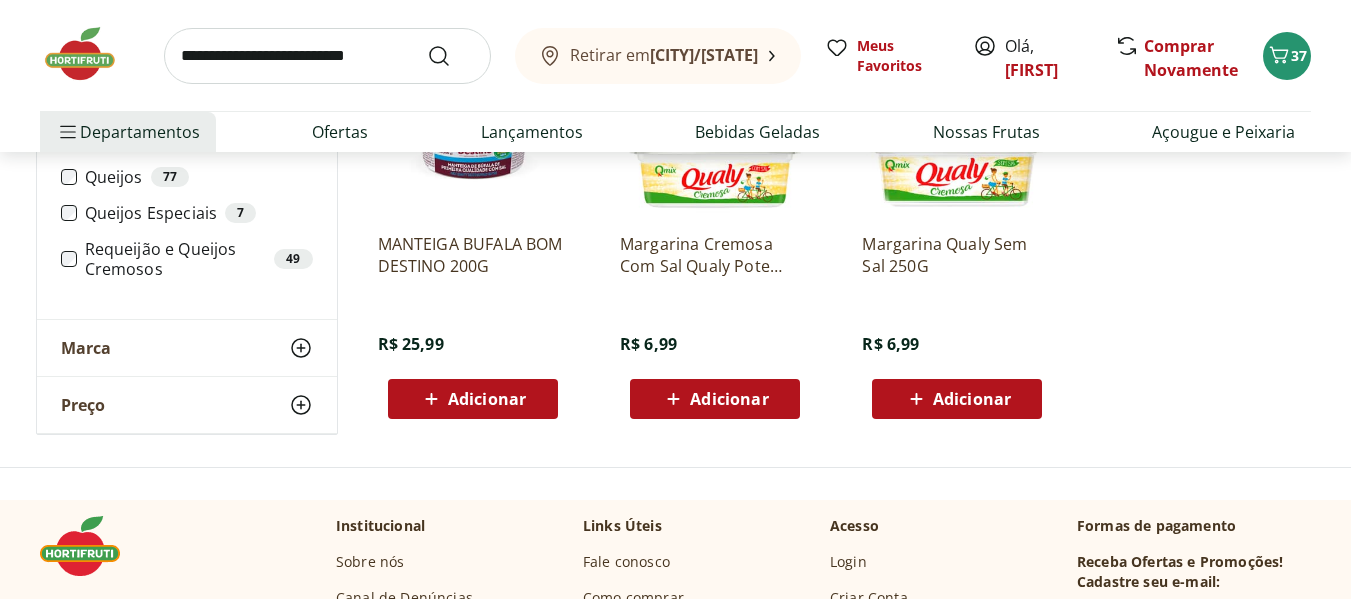 scroll, scrollTop: 1734, scrollLeft: 0, axis: vertical 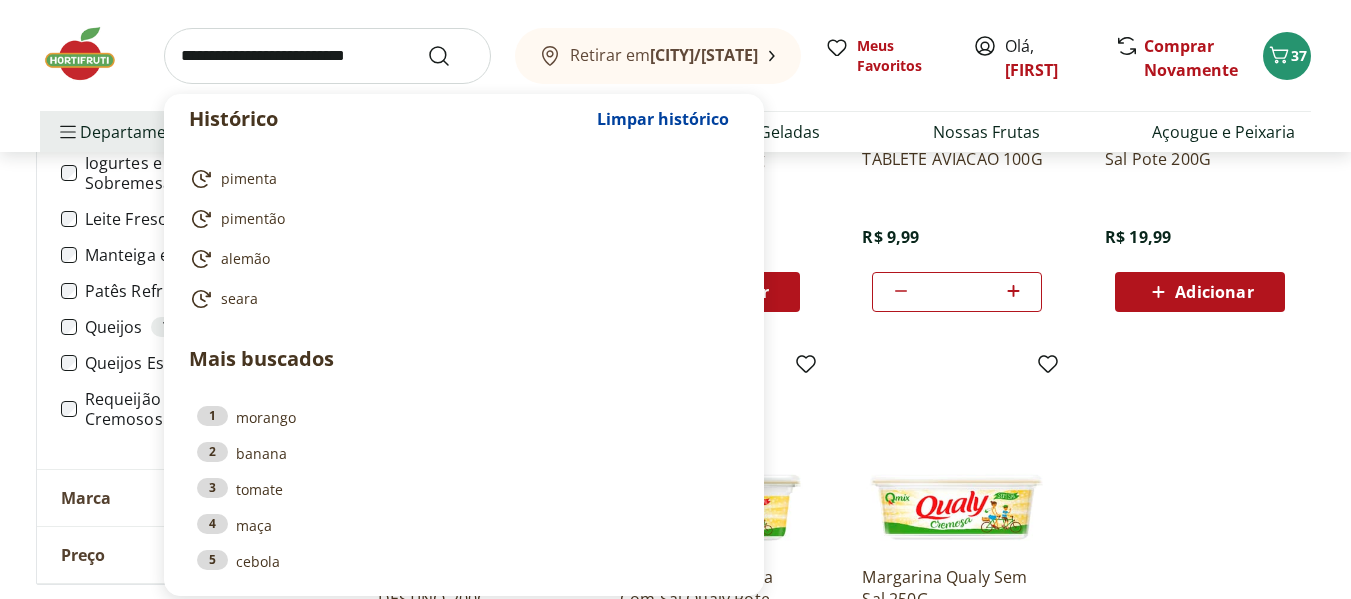 click at bounding box center (327, 56) 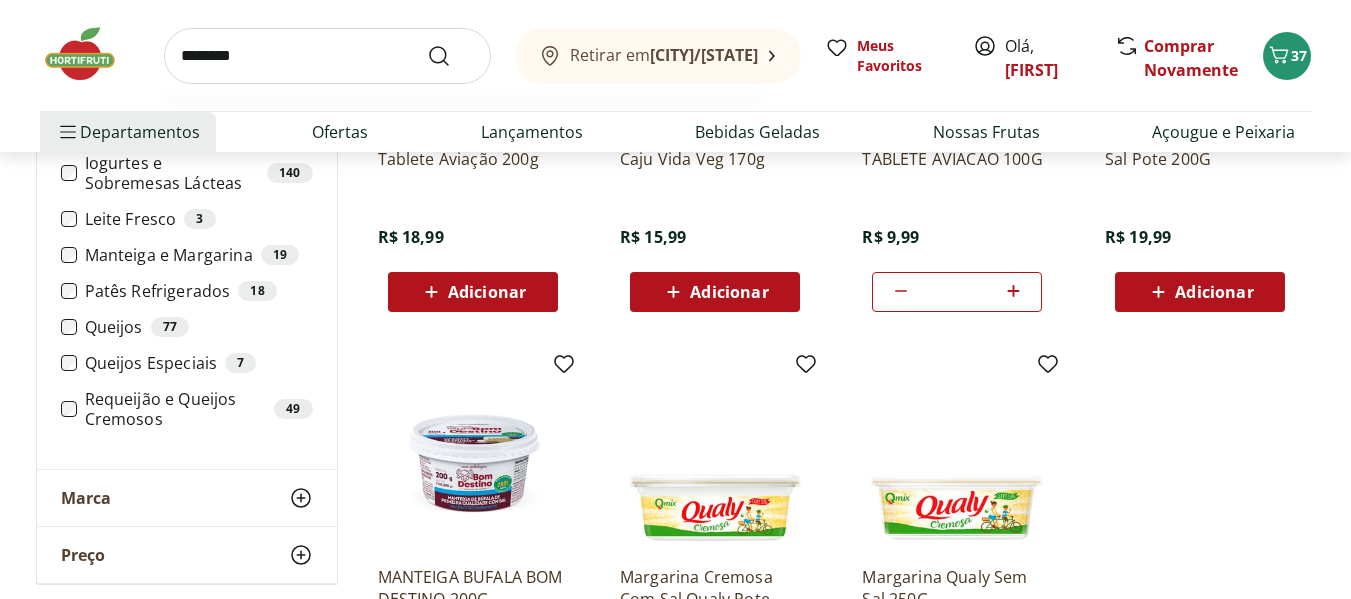 type on "********" 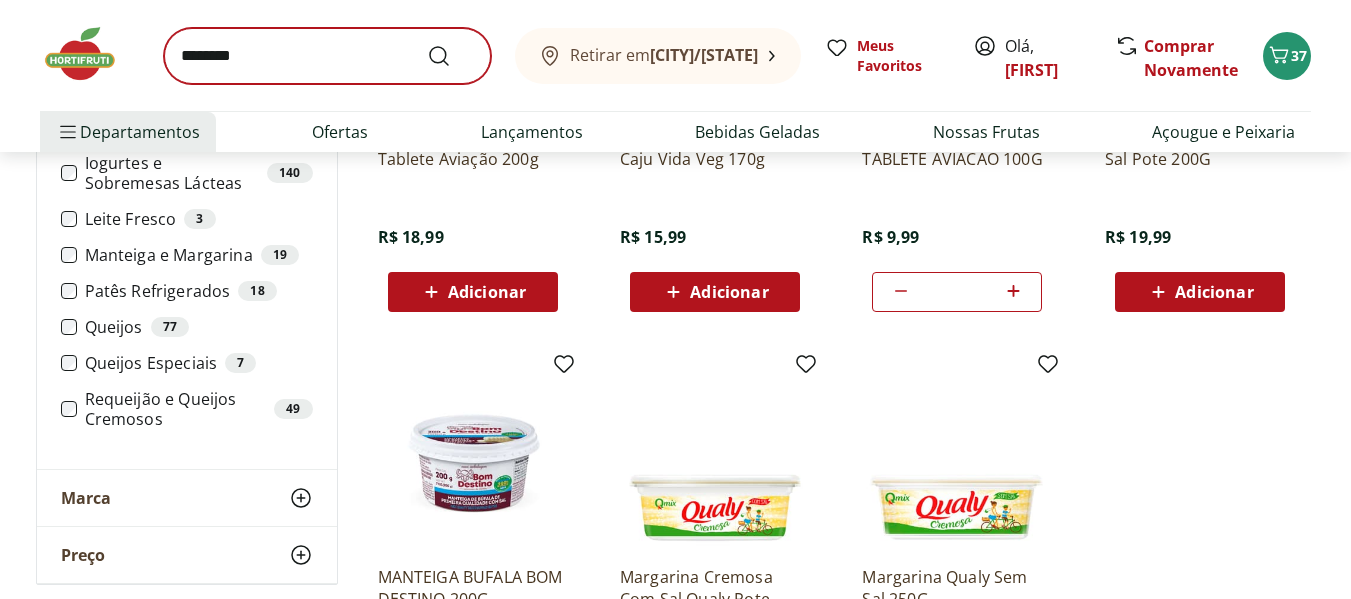 scroll, scrollTop: 0, scrollLeft: 0, axis: both 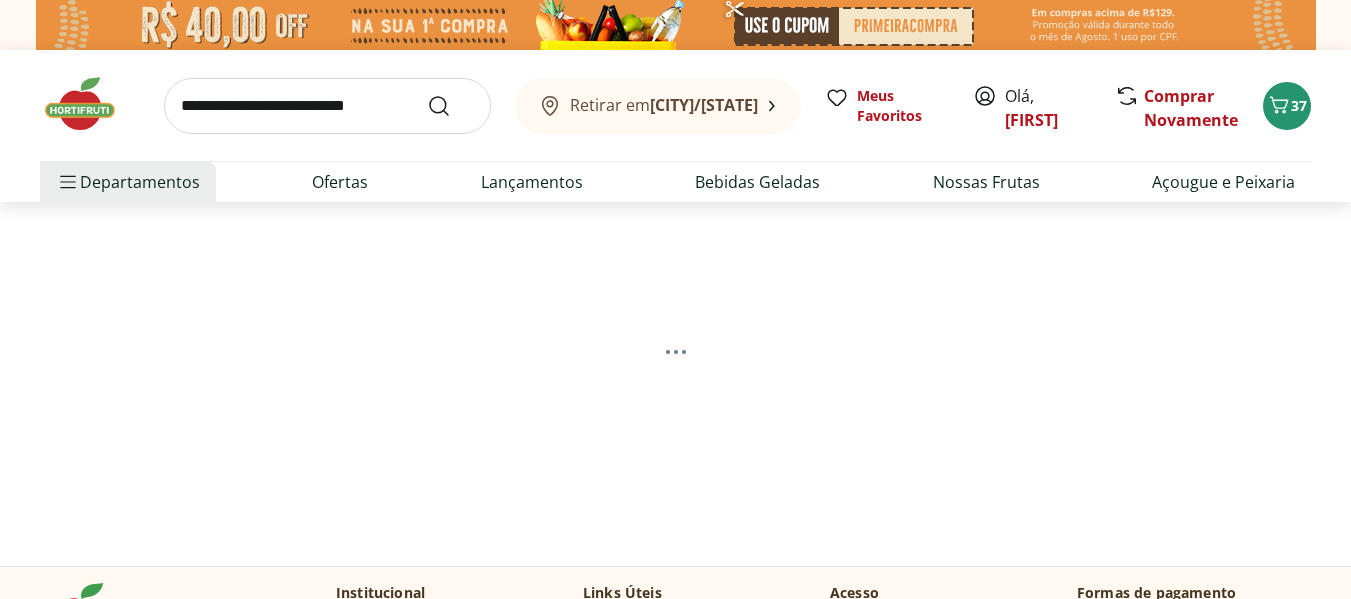 select on "**********" 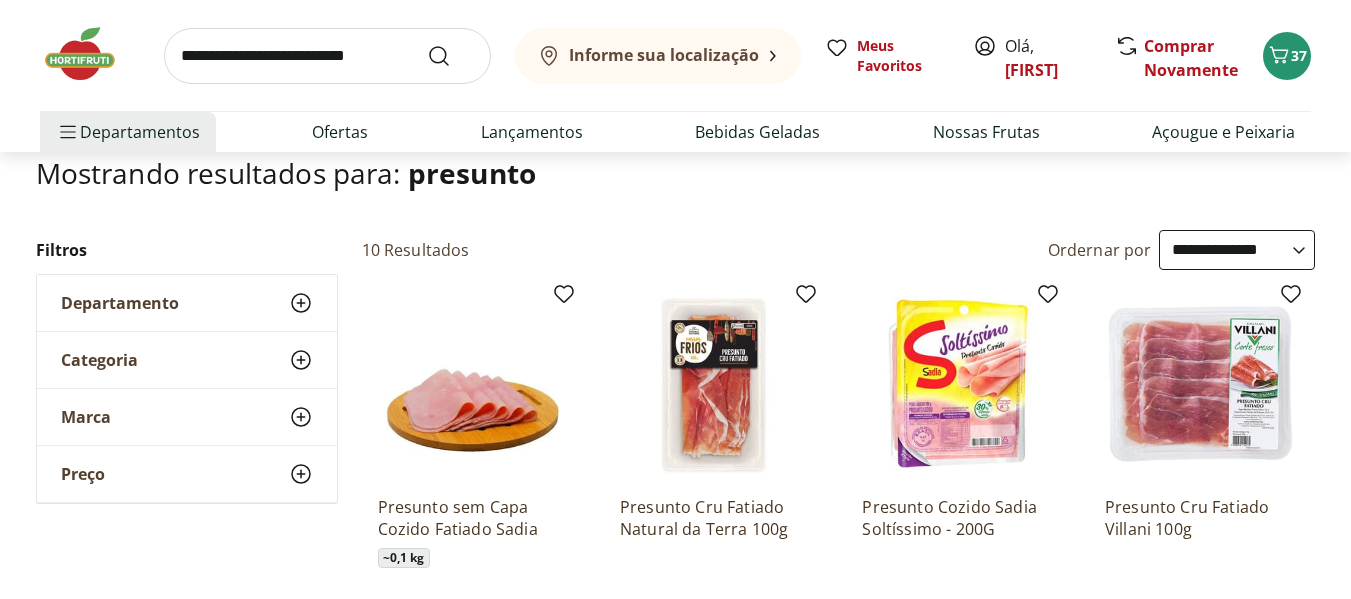 scroll, scrollTop: 267, scrollLeft: 0, axis: vertical 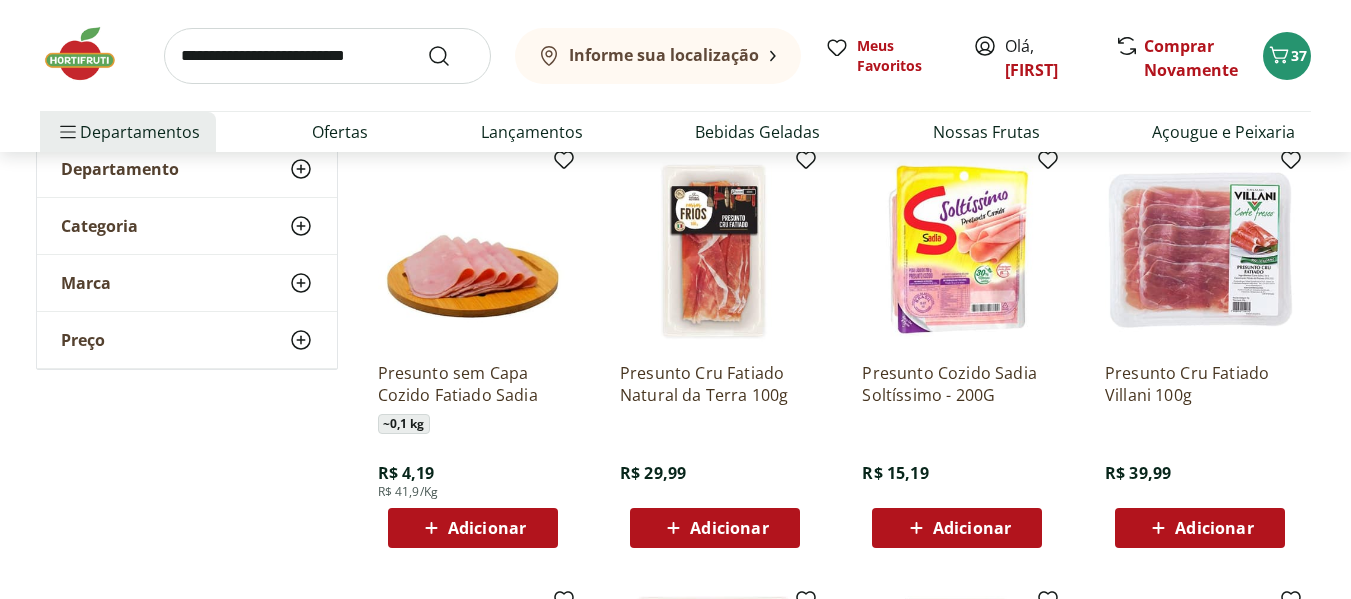 click on "Adicionar" at bounding box center [972, 528] 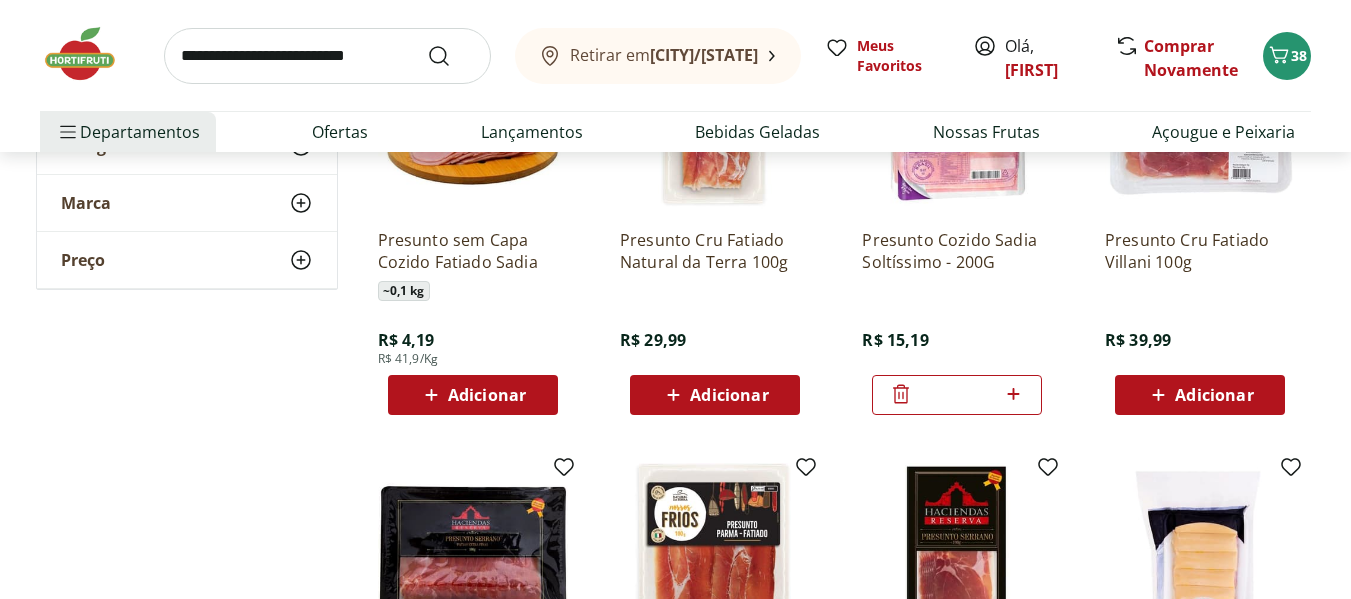 scroll, scrollTop: 267, scrollLeft: 0, axis: vertical 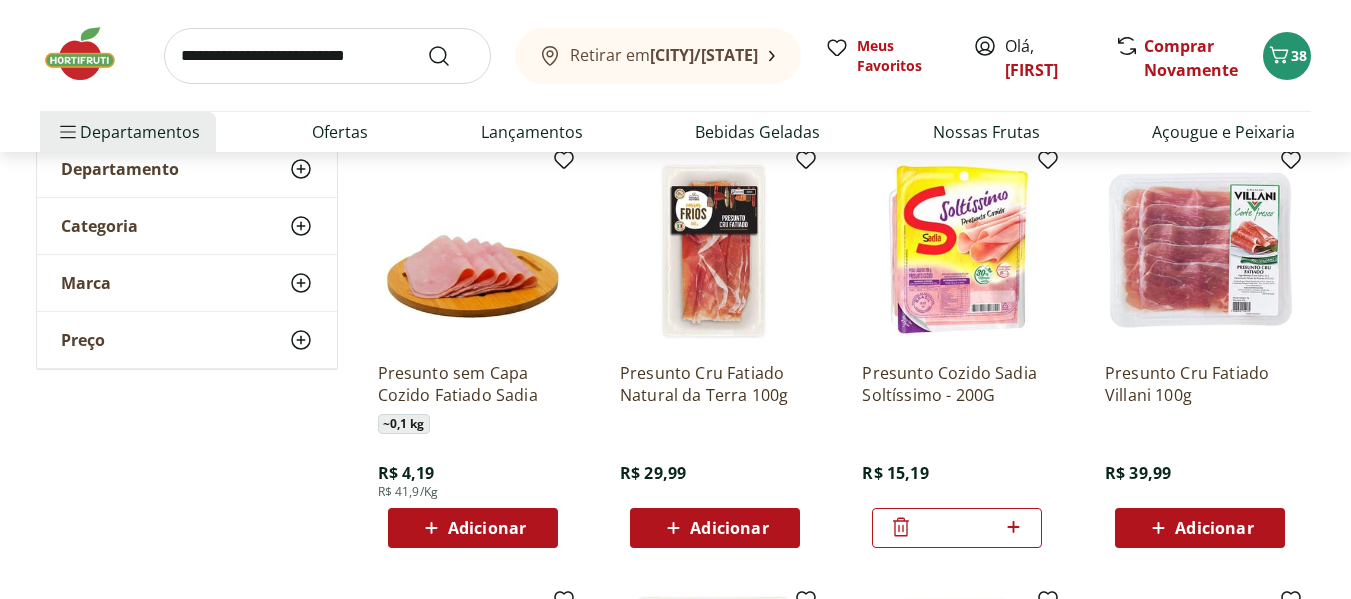 click 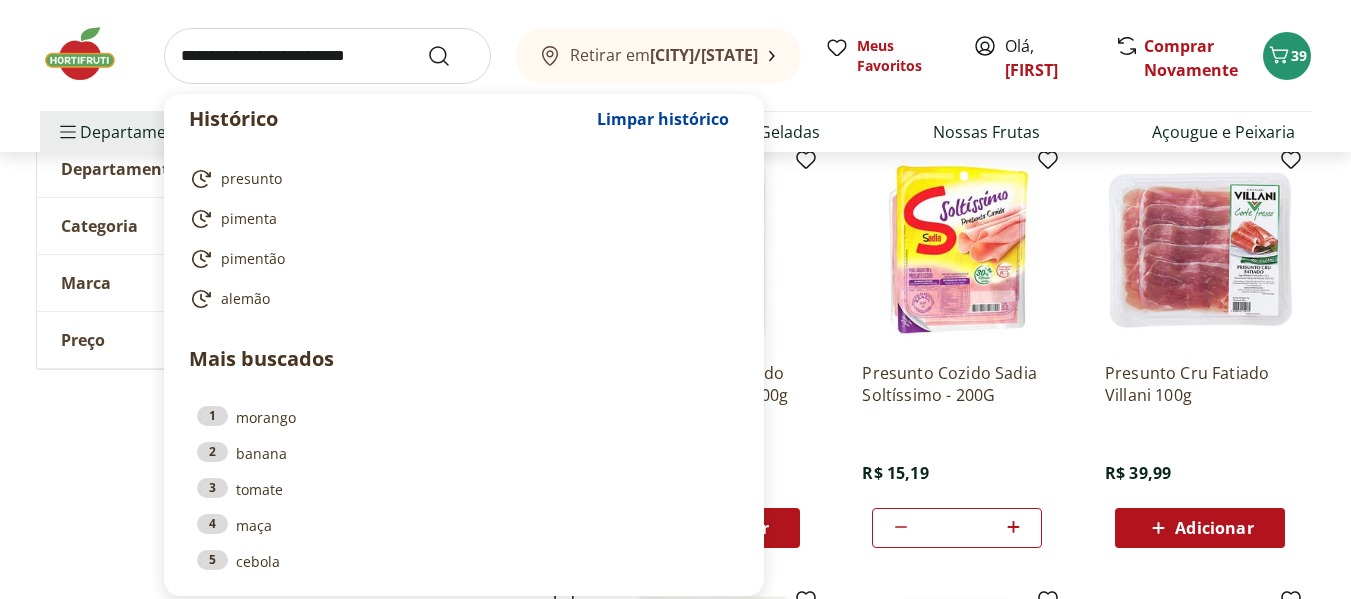 click at bounding box center (327, 56) 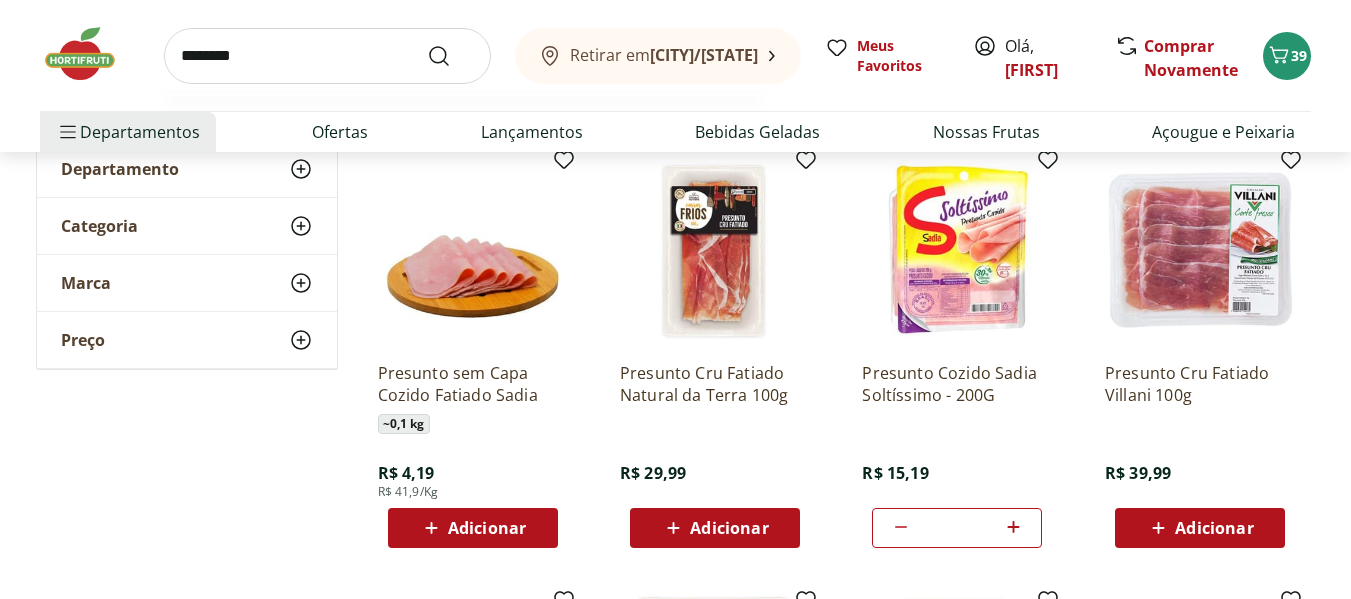 type on "********" 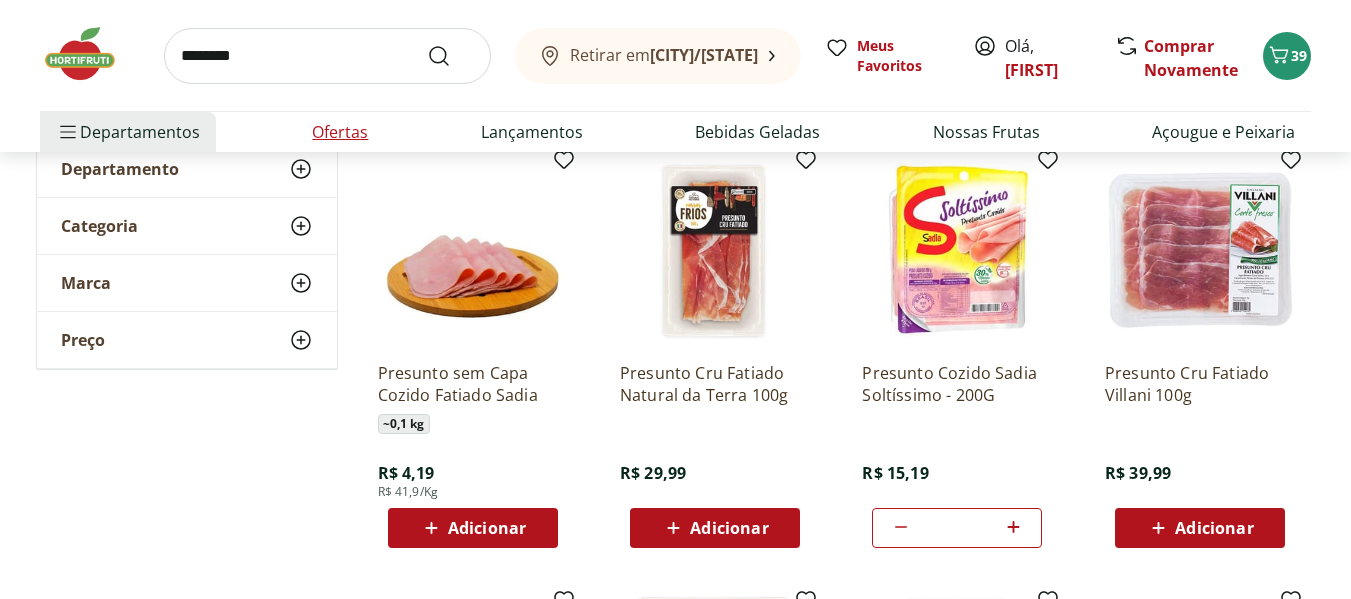 scroll, scrollTop: 0, scrollLeft: 0, axis: both 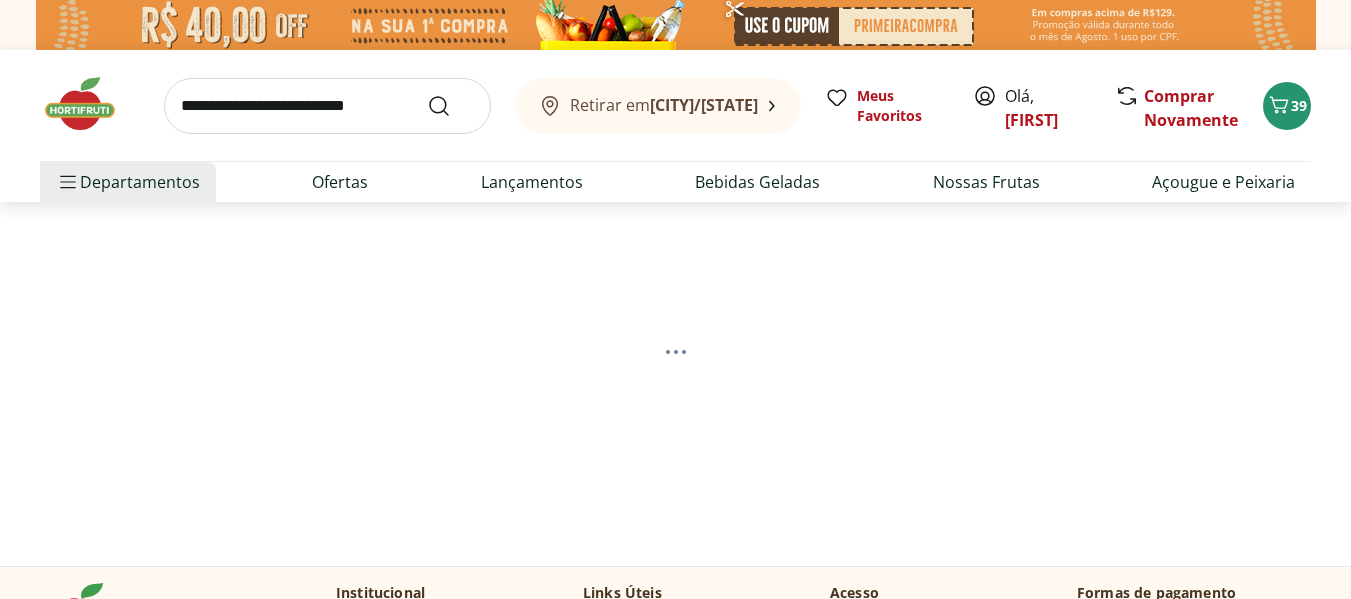 select on "**********" 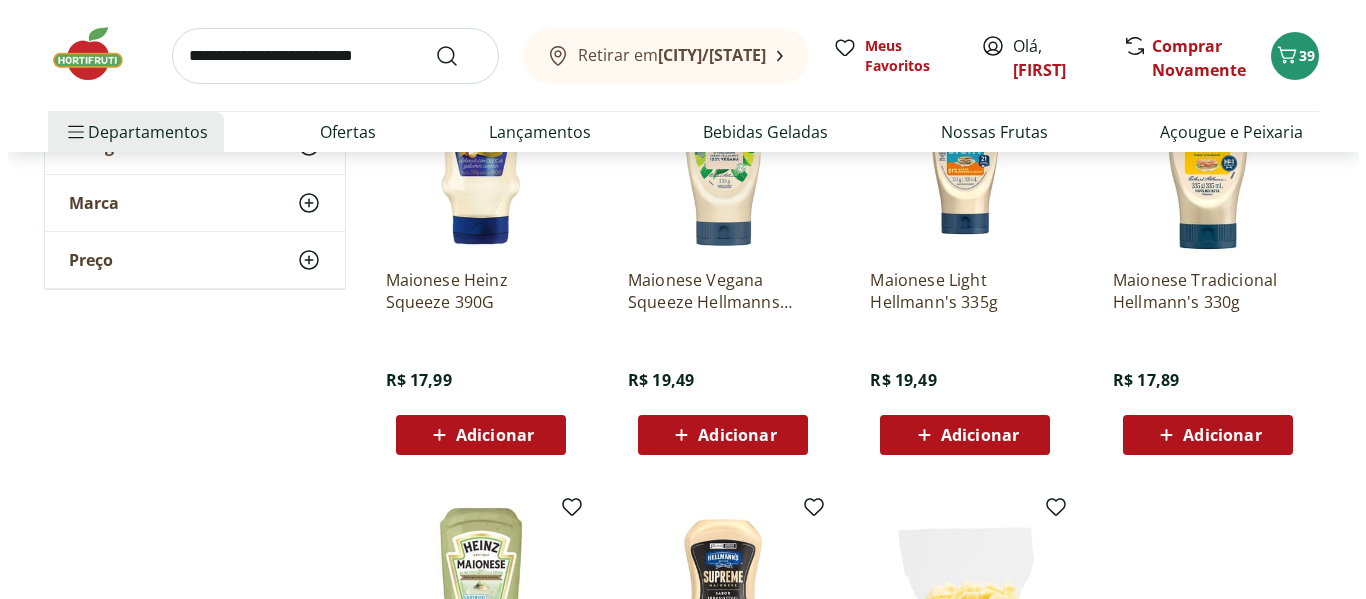 scroll, scrollTop: 667, scrollLeft: 0, axis: vertical 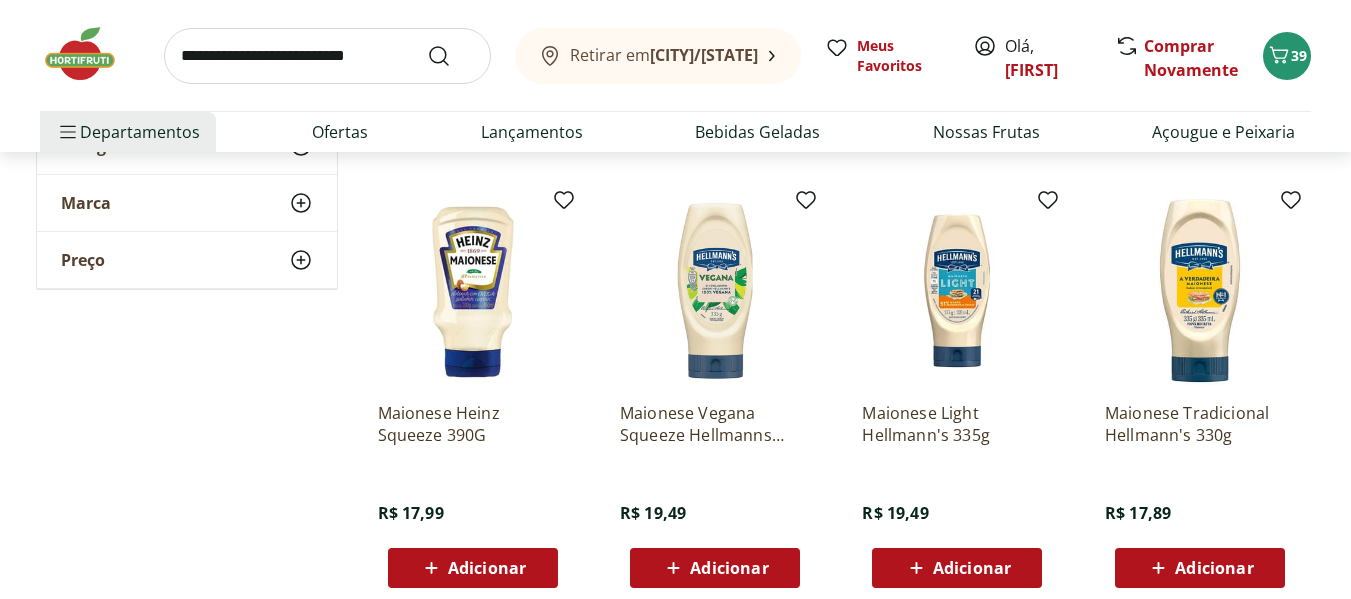 click on "Adicionar" at bounding box center [957, 568] 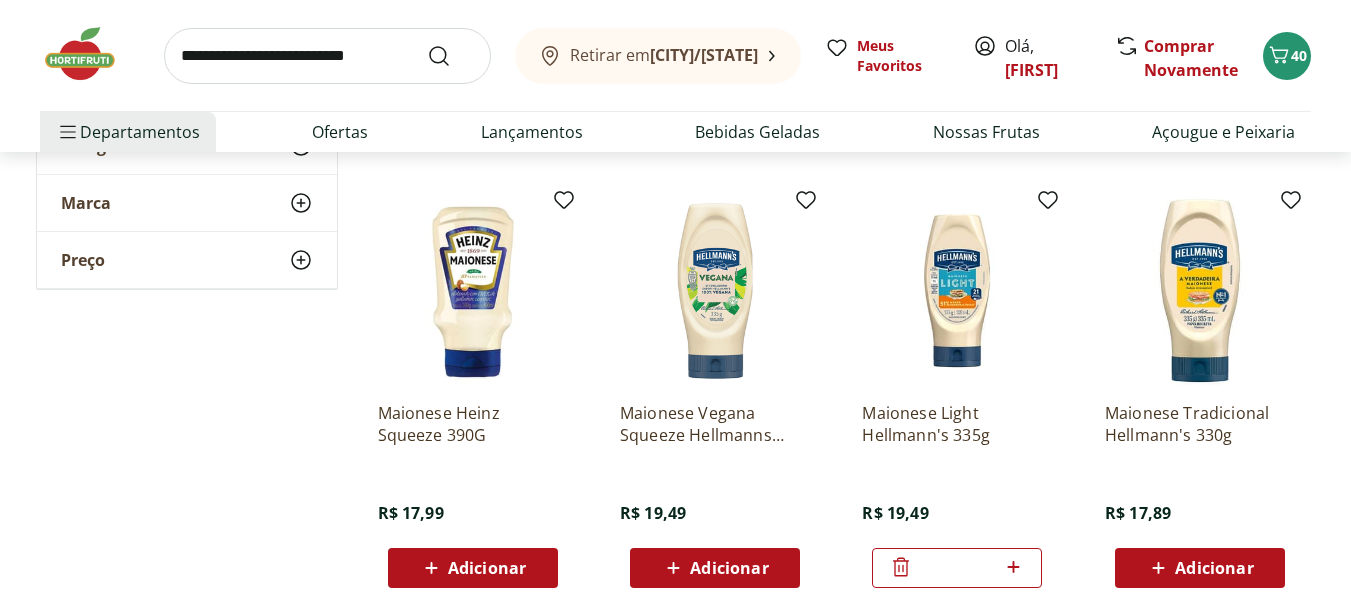 click at bounding box center [327, 56] 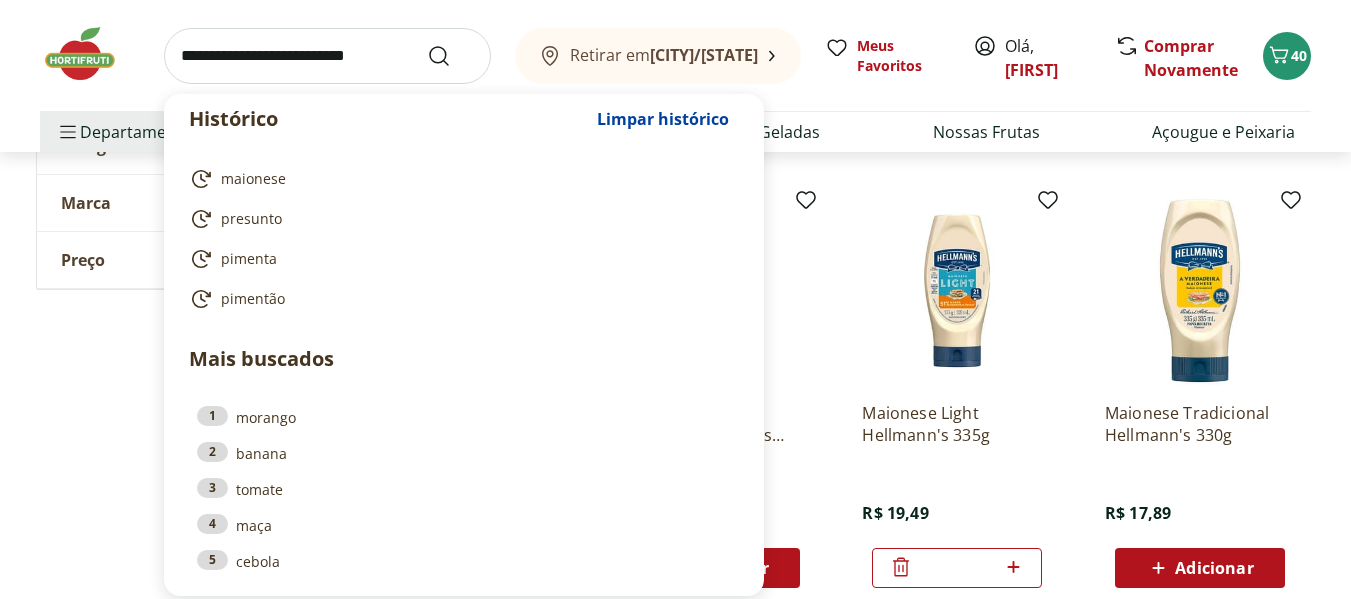 click on "Departamentos Nossa Marca Nossa Marca Ver tudo do departamento Açougue & Peixaria Congelados e Refrigerados Frutas, Legumes e Verduras Orgânicos Mercearia Sorvetes Hortifruti Hortifruti Ver tudo do departamento Cogumelos Frutas Legumes Ovos Temperos Frescos Verduras Orgânicos Orgânicos Ver tudo do departamento Bebidas Orgânicas Frutas Orgânicas Legumes Orgânicos Ovos Orgânicos Perecíveis Orgânicos Verduras Orgânicas Temperos Frescos Açougue e Peixaria Açougue e Peixaria Ver tudo do departamento Aves Bovinos Exóticos Frutos do Mar Linguiça e Salsicha Peixes Salgados e Defumados Suínos Prontinhos Prontinhos Ver tudo do departamento Frutas Cortadinhas Pré Preparados Prontos para Consumo Saladas Sucos e Água de Coco Padaria Padaria Ver tudo do departamento Bolos e Mini Bolos Doces Pão Padaria Própria Salgados Torradas Bebidas Bebidas Ver tudo do departamento Água Água de Coco Cerveja Destilados Chá e Mate Drinks Alcóolicos Energético e Isotônico Vinhos Refrigerante Suco Integral Azeite" at bounding box center [675, 132] 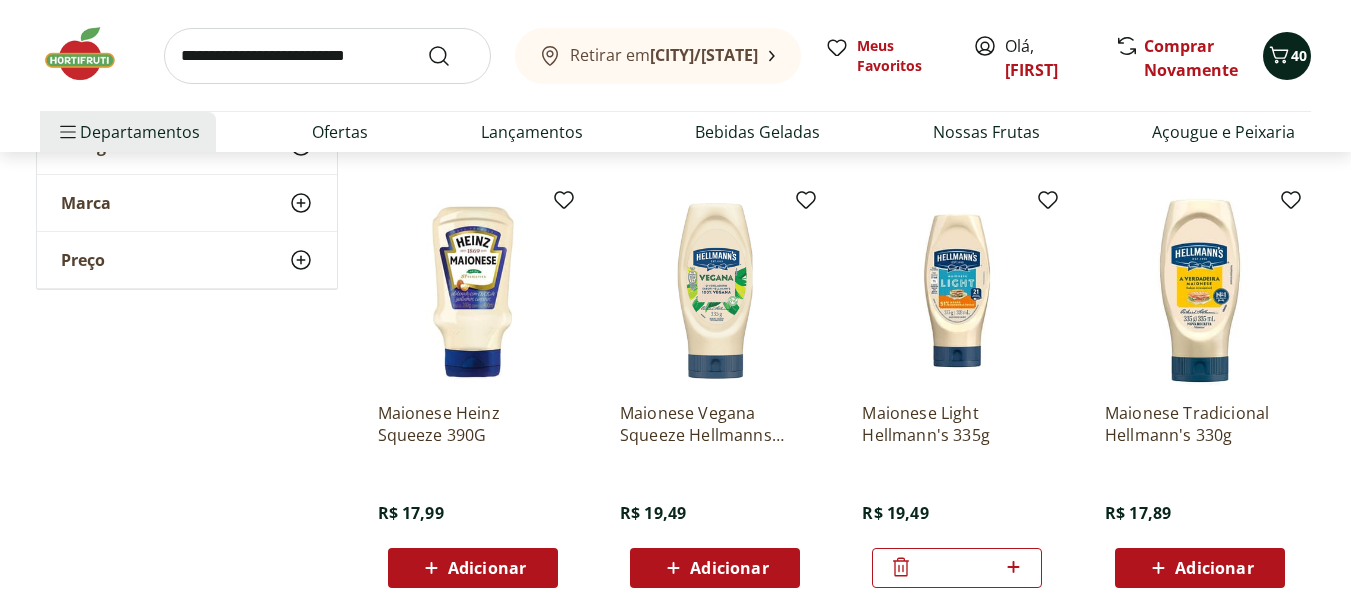 click on "40" at bounding box center [1299, 55] 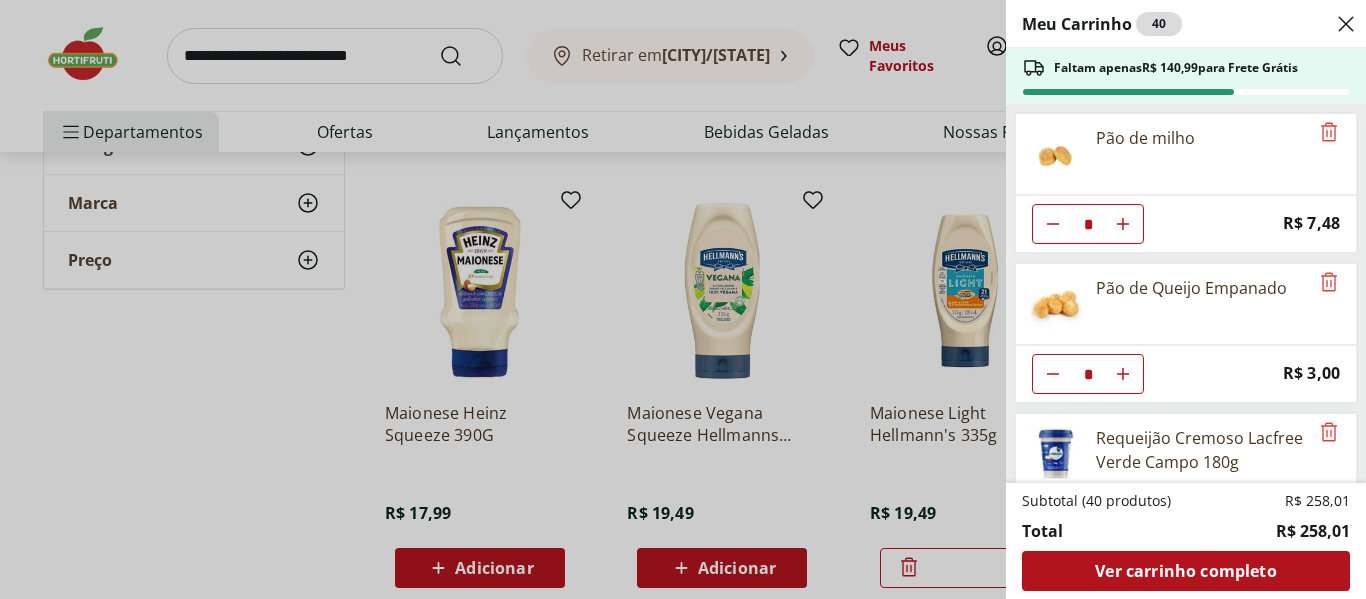 scroll, scrollTop: 1400, scrollLeft: 0, axis: vertical 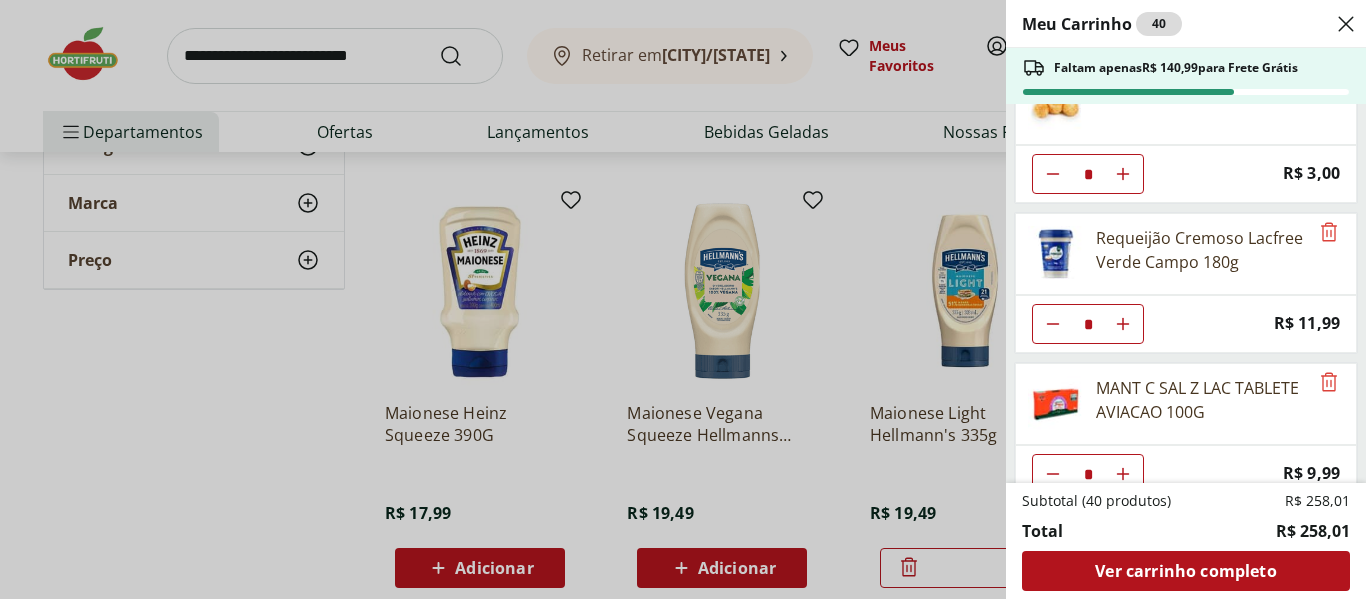 click 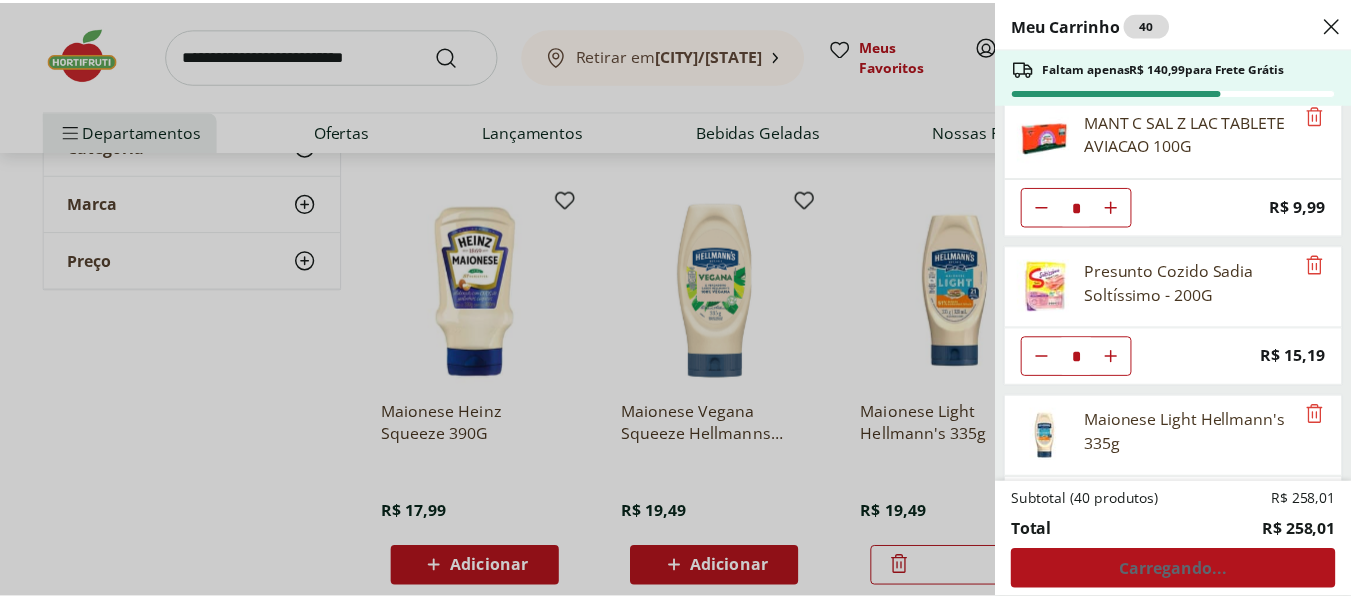 scroll, scrollTop: 1729, scrollLeft: 0, axis: vertical 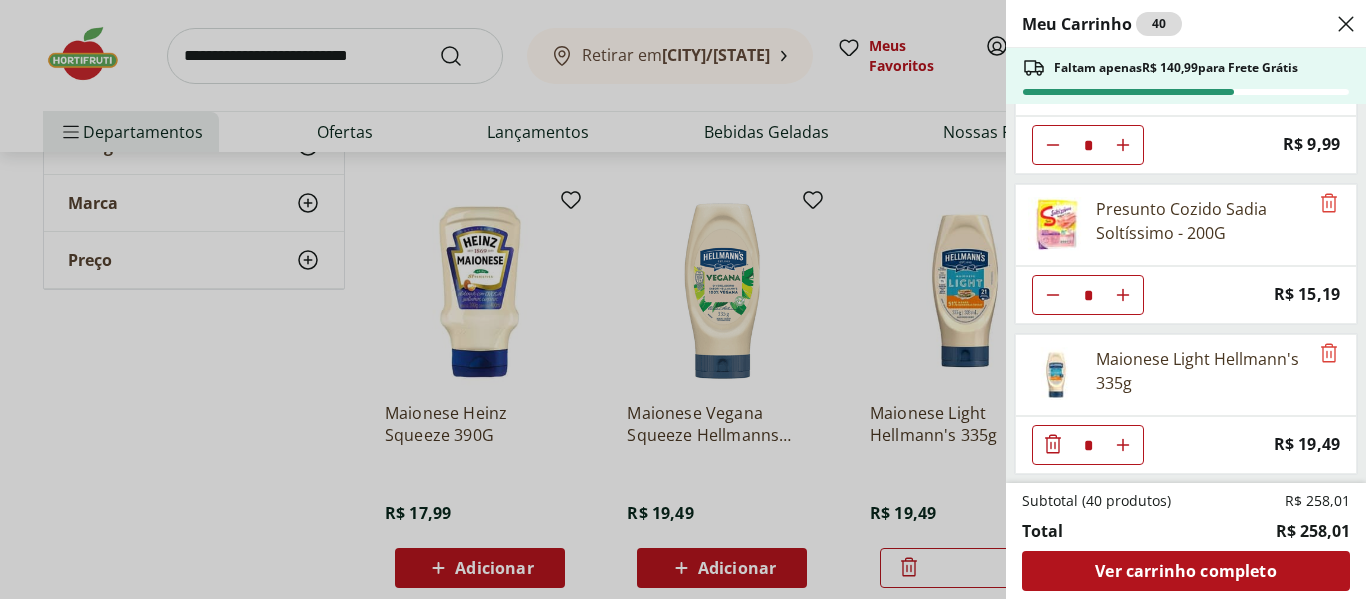 click on "Meu Carrinho 40 Faltam apenas  R$ 140,99  para Frete Grátis Goiaba Vermelha Unidade * Price: R$ 2,80 Graviola Pedaço * Price: R$ 23,39 Cereja Embalada * Price: R$ 9,99 LIMAO SELECIONADO * Price: R$ 3,29 Couve Chinesa Unidade * Price: R$ 2,50 Pimentão Verde Unidade * Price: R$ 2,10 Pão Francês Integral * Price: R$ 1,79 Pão de Queijo Unidade * Price: R$ 2,94 Pão de milho * Price: R$ 7,48 Pão de Queijo Empanado * Price: R$ 3,00 Requeijão Cremoso Lacfree Verde Campo 180g * Price: R$ 11,99 MANT C SAL Z LAC TABLETE AVIACAO 100G * Price: R$ 9,99 Presunto Cozido Sadia Soltíssimo - 200G * Price: R$ 15,19 Maionese Light Hellmann's 335g * Price: R$ 19,49 Subtotal (40 produtos) R$ 258,01 Total R$ 258,01 Ver carrinho completo" at bounding box center (683, 299) 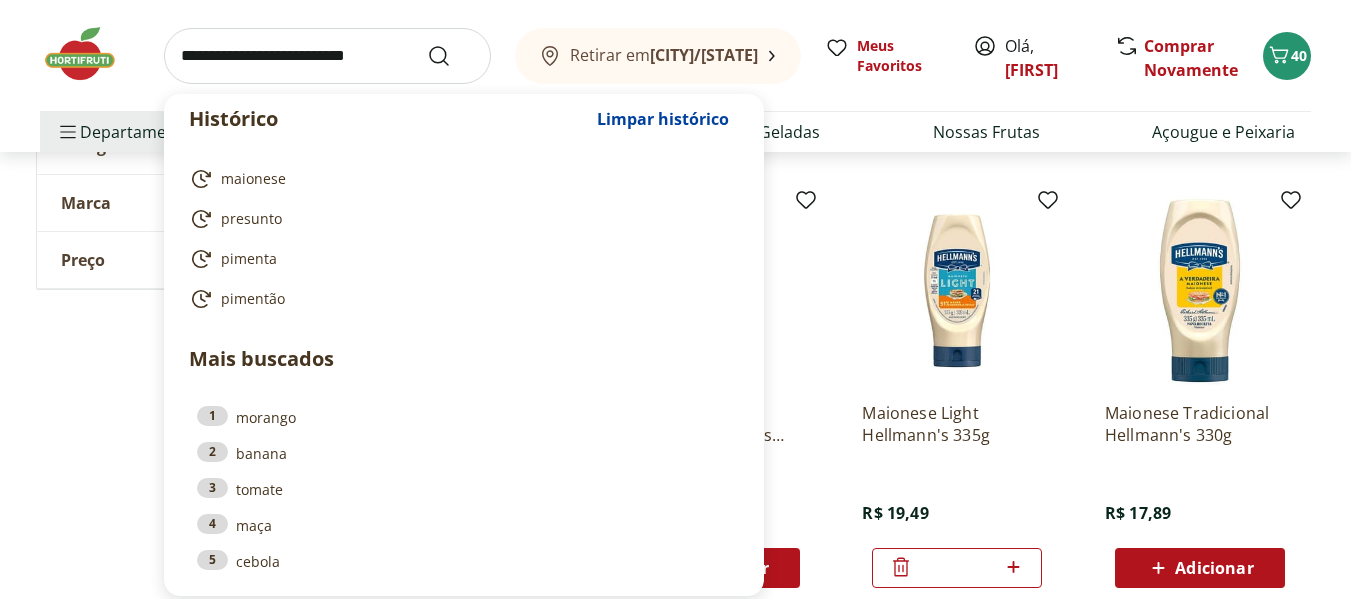 click at bounding box center (327, 56) 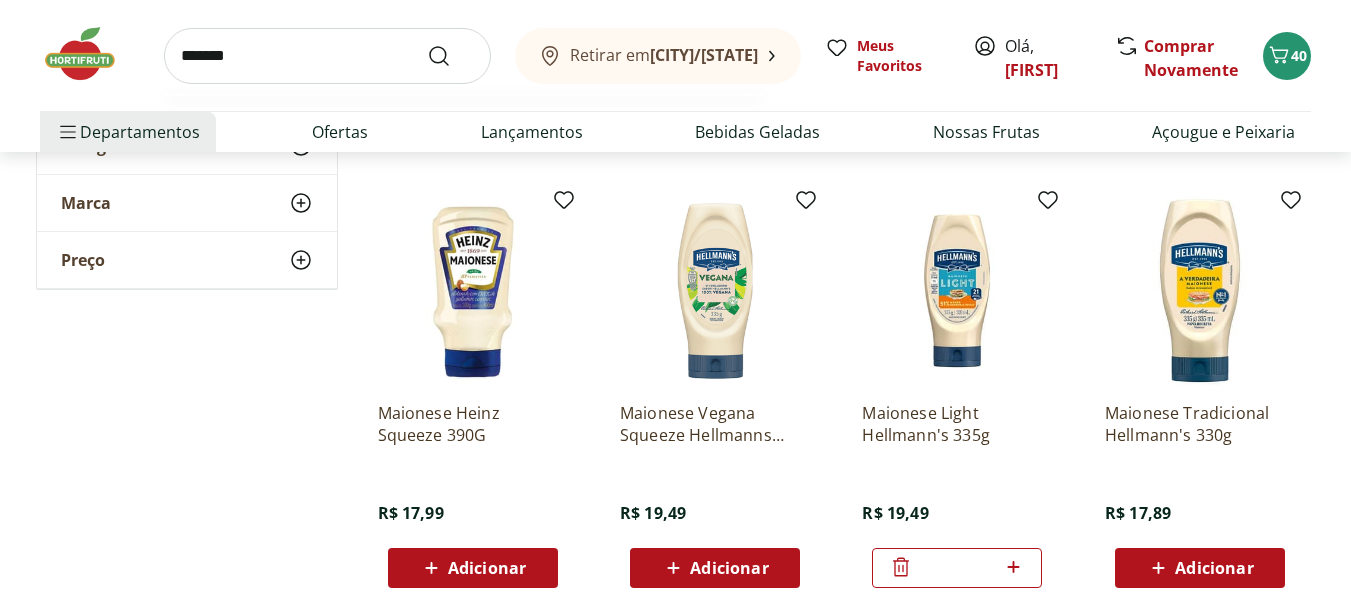 type on "*******" 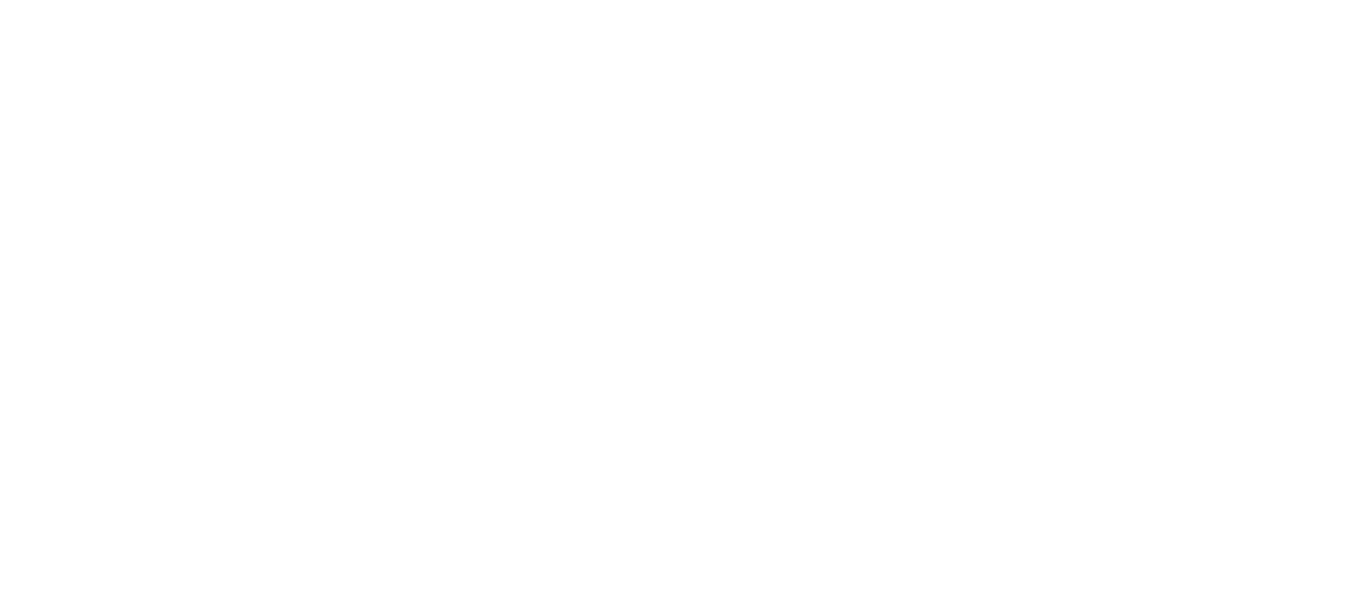 scroll, scrollTop: 0, scrollLeft: 0, axis: both 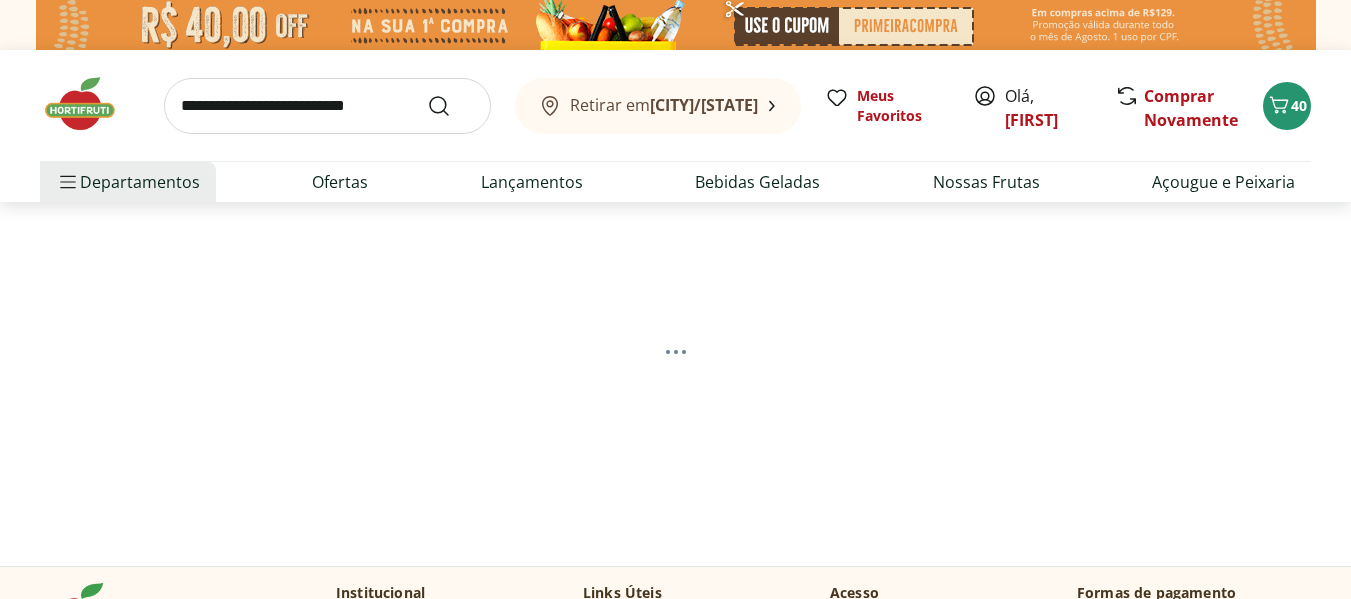select on "**********" 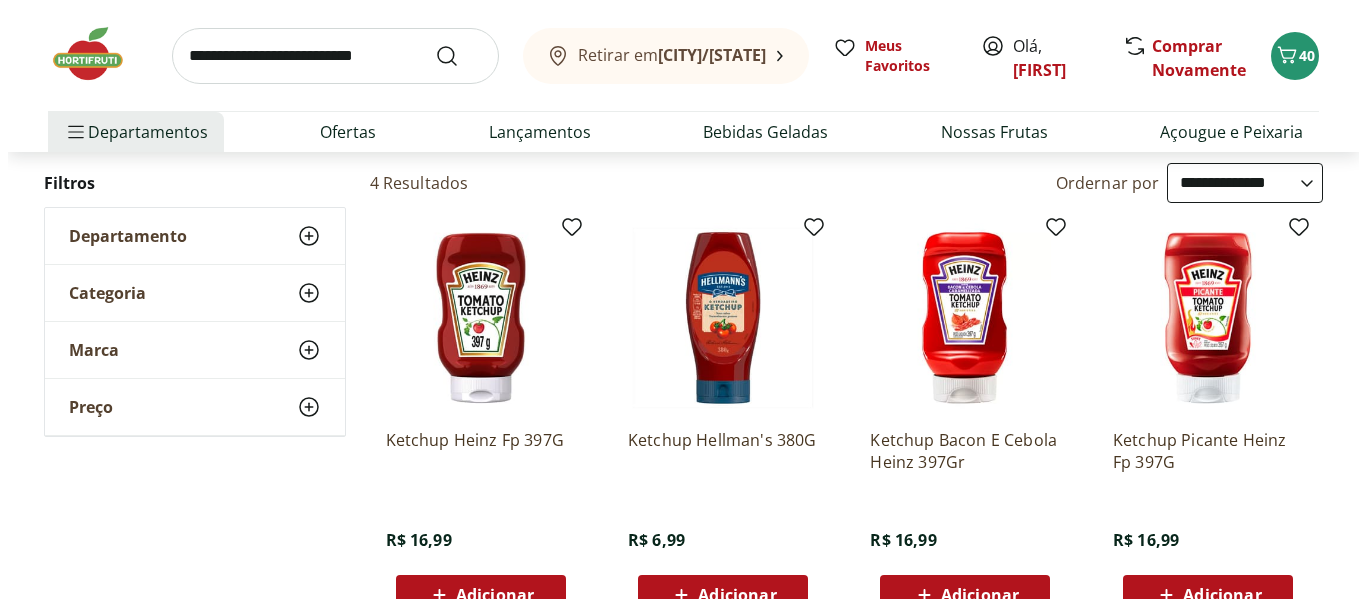scroll, scrollTop: 0, scrollLeft: 0, axis: both 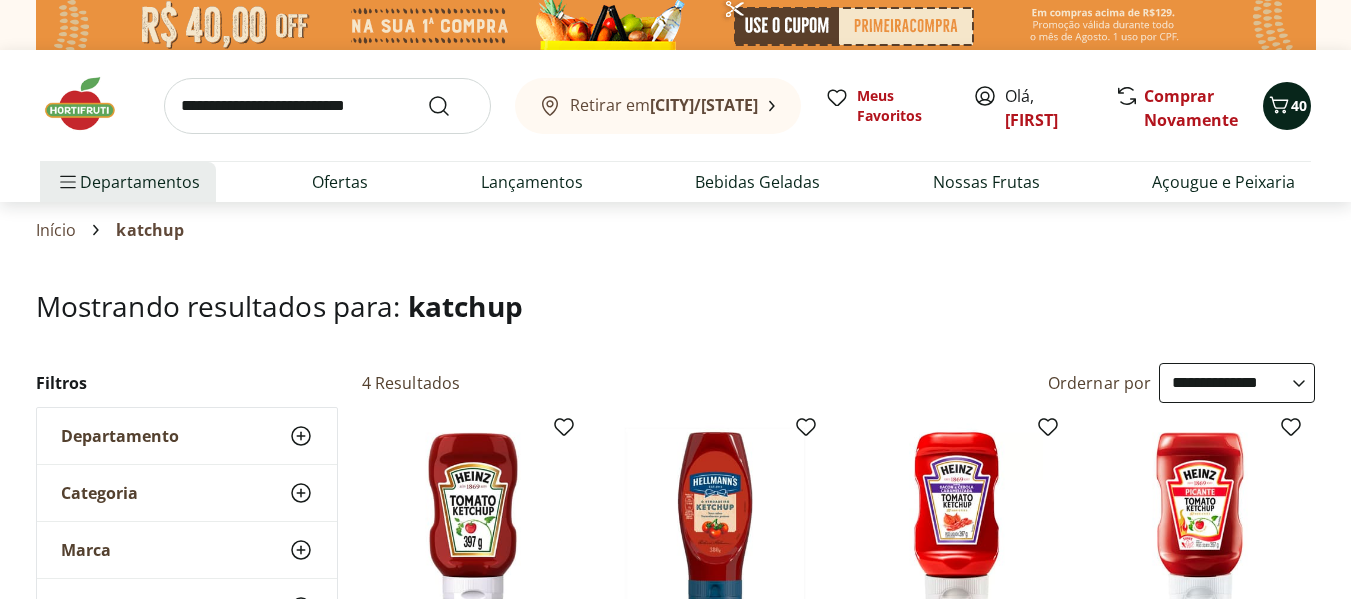 click on "40" at bounding box center [1299, 105] 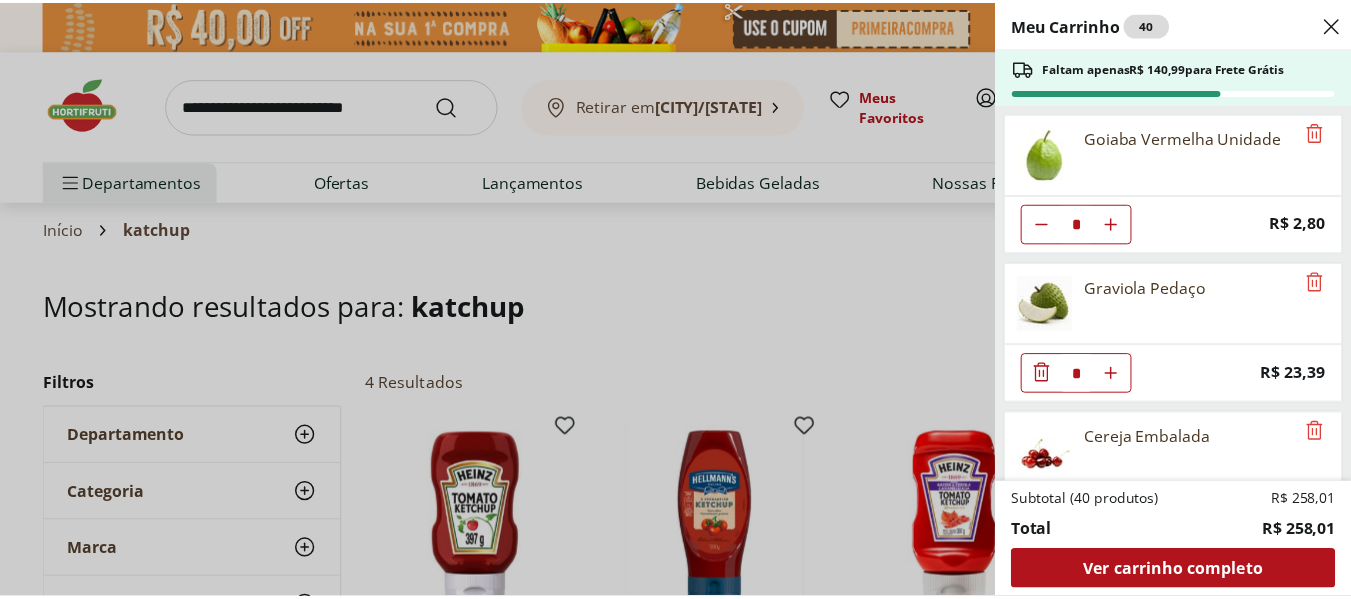 scroll, scrollTop: 133, scrollLeft: 0, axis: vertical 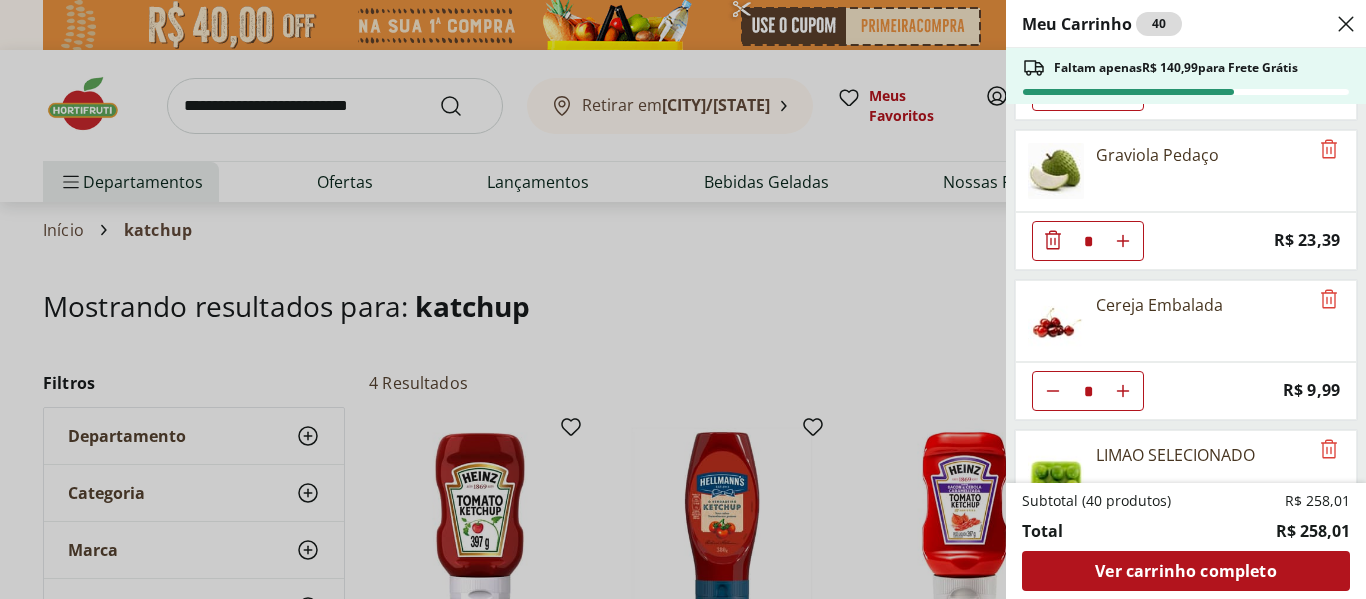 click on "Meu Carrinho 40 Faltam apenas  R$ 140,99  para Frete Grátis Goiaba Vermelha Unidade * Price: R$ 2,80 Graviola Pedaço * Price: R$ 23,39 Cereja Embalada * Price: R$ 9,99 LIMAO SELECIONADO * Price: R$ 3,29 Couve Chinesa Unidade * Price: R$ 2,50 Pimentão Verde Unidade * Price: R$ 2,10 Pão Francês Integral * Price: R$ 1,79 Pão de Queijo Unidade * Price: R$ 2,94 Pão de milho * Price: R$ 7,48 Pão de Queijo Empanado * Price: R$ 3,00 Requeijão Cremoso Lacfree Verde Campo 180g * Price: R$ 11,99 MANT C SAL Z LAC TABLETE AVIACAO 100G * Price: R$ 9,99 Presunto Cozido Sadia Soltíssimo - 200G * Price: R$ 15,19 Maionese Light Hellmann's 335g * Price: R$ 19,49 Subtotal (40 produtos) R$ 258,01 Total R$ 258,01 Ver carrinho completo" at bounding box center (683, 299) 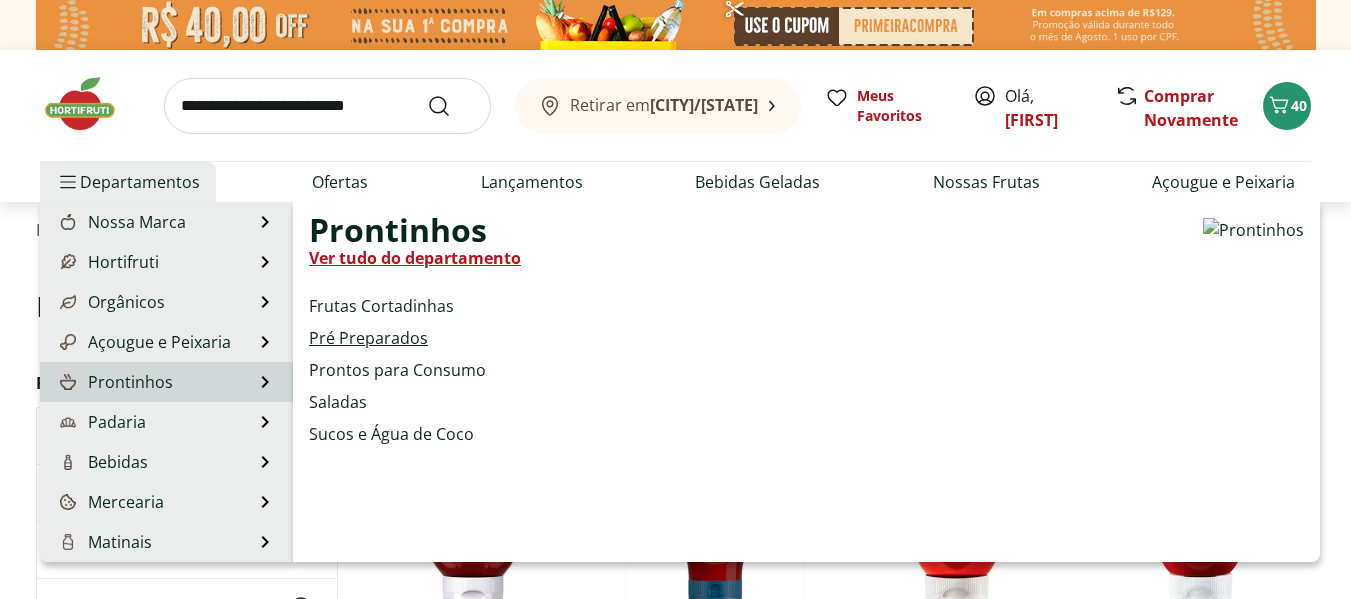 click on "Pré Preparados" at bounding box center [368, 338] 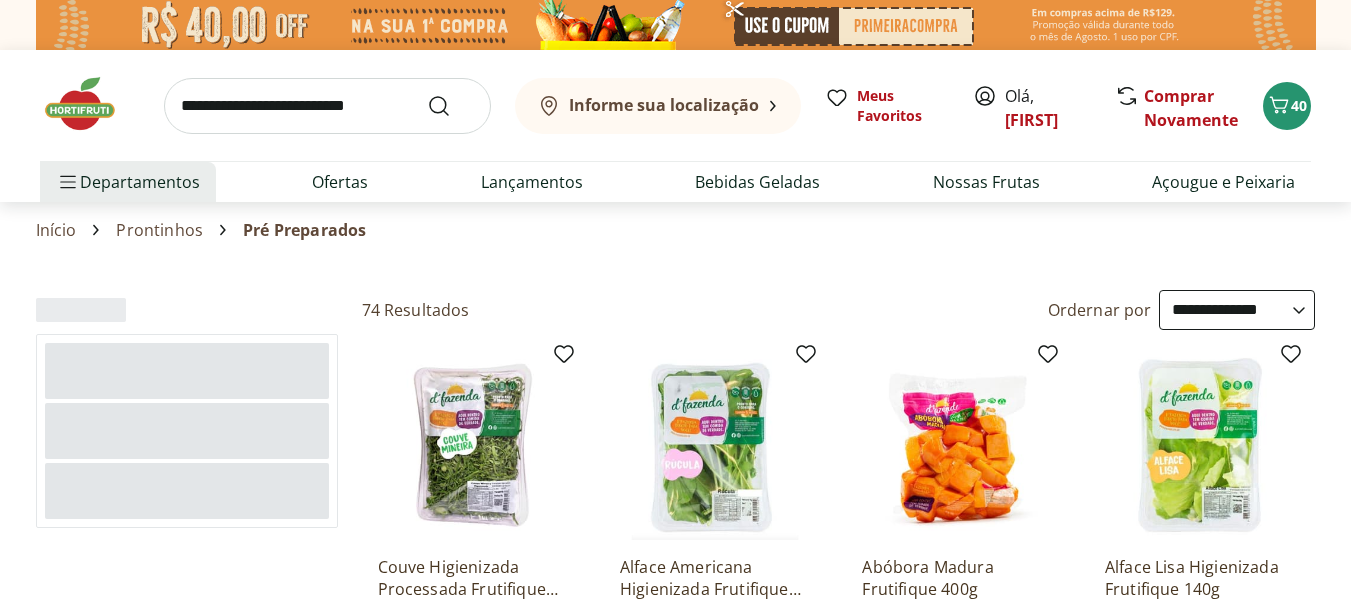 select on "**********" 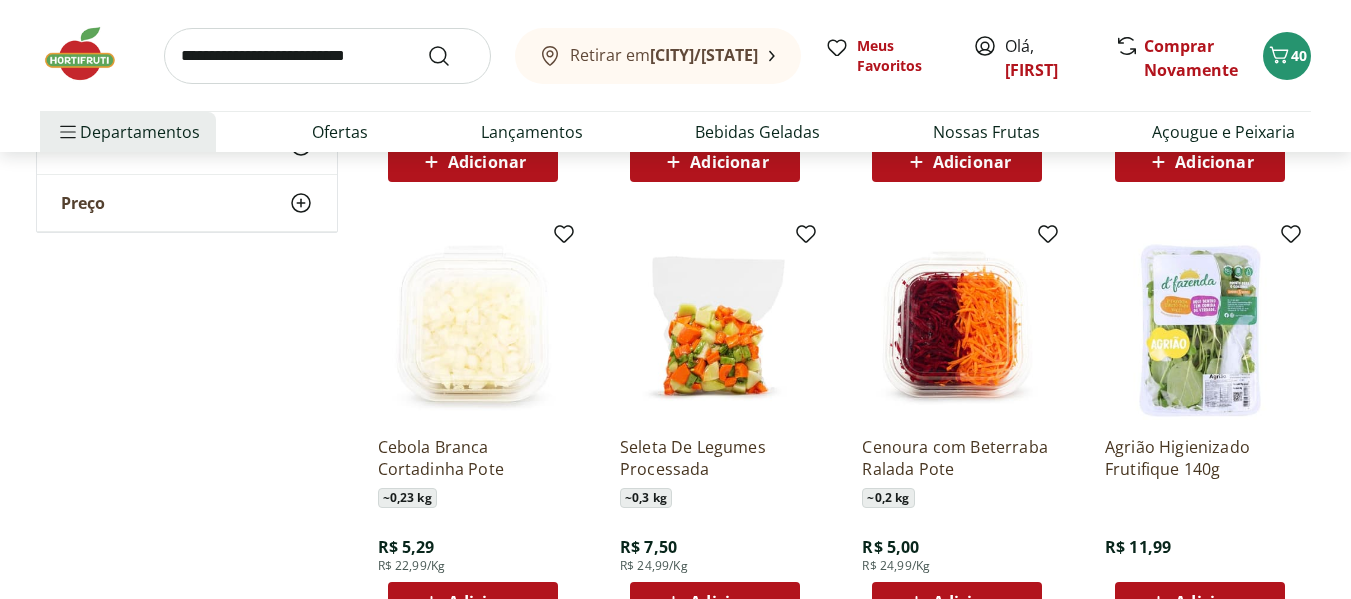 scroll, scrollTop: 1267, scrollLeft: 0, axis: vertical 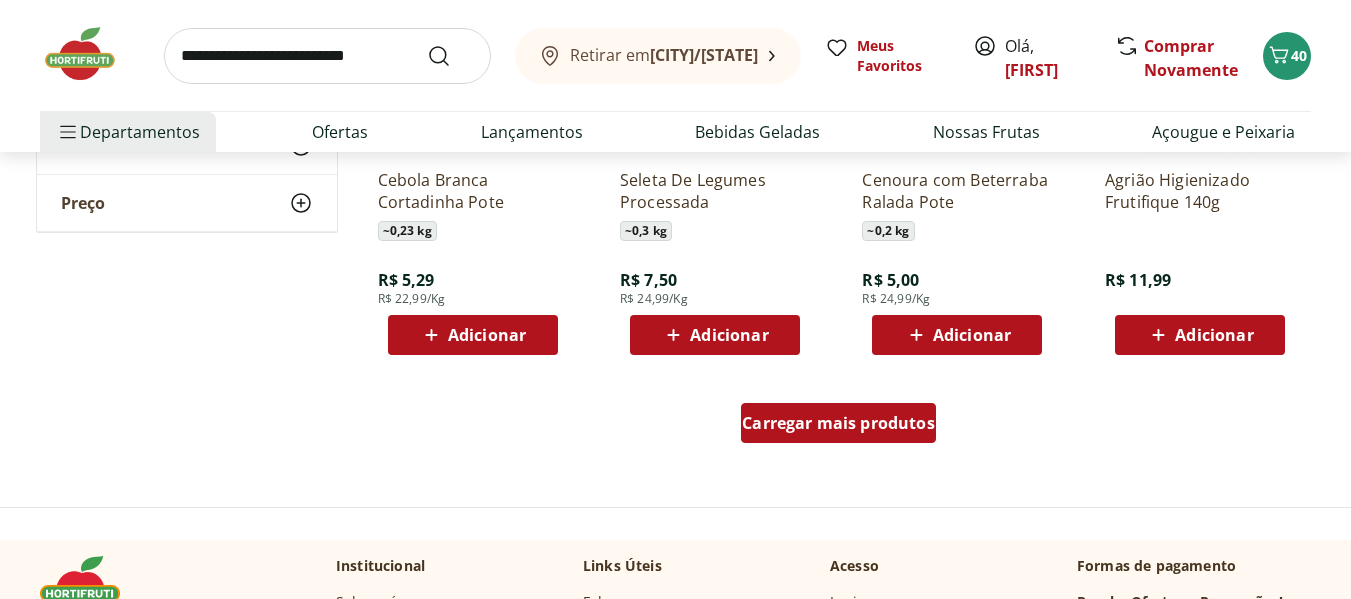 click on "Carregar mais produtos" at bounding box center (838, 423) 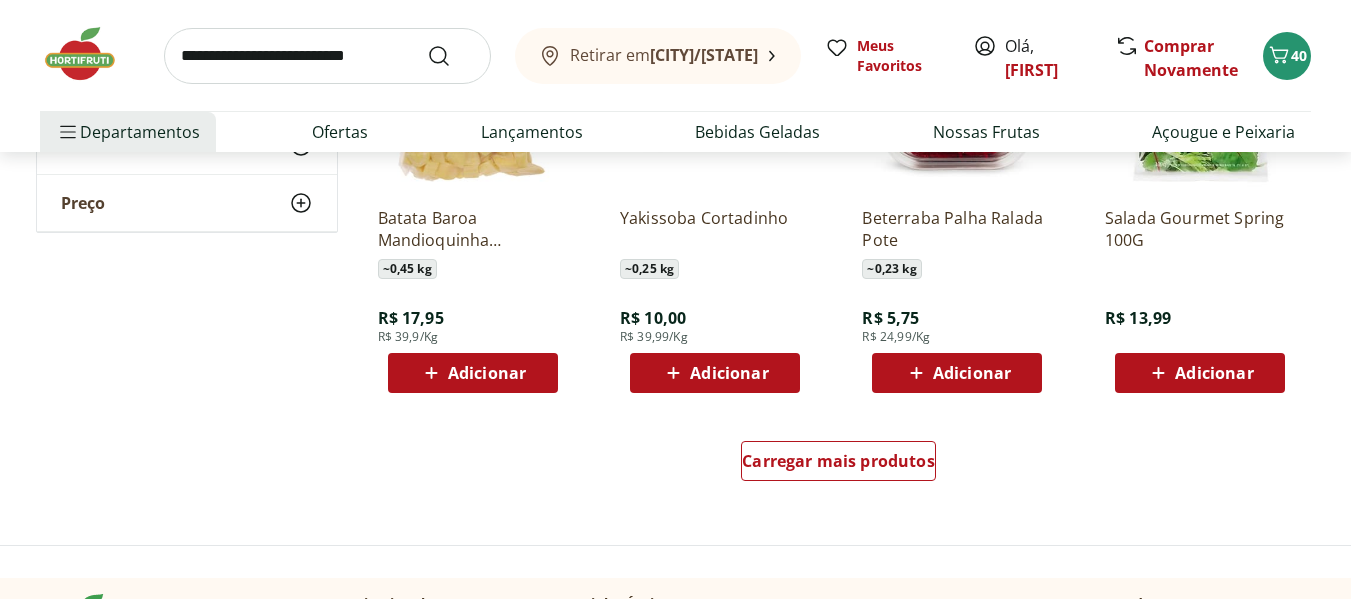 scroll, scrollTop: 2467, scrollLeft: 0, axis: vertical 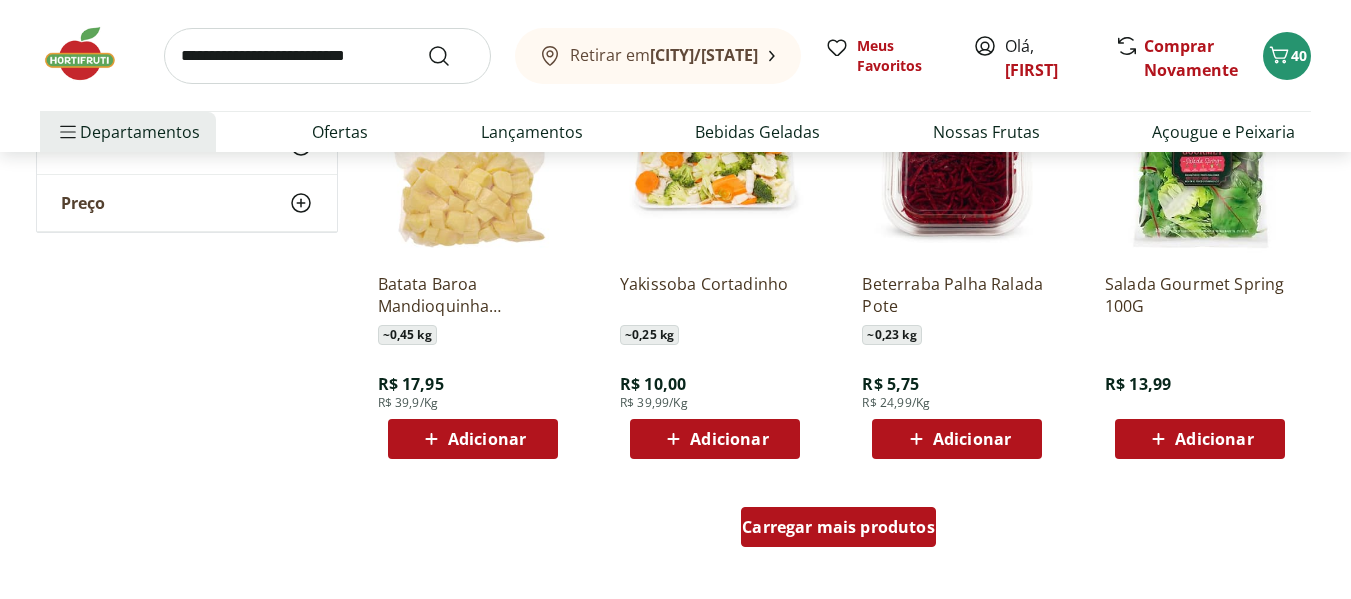 click on "Carregar mais produtos" at bounding box center [838, 527] 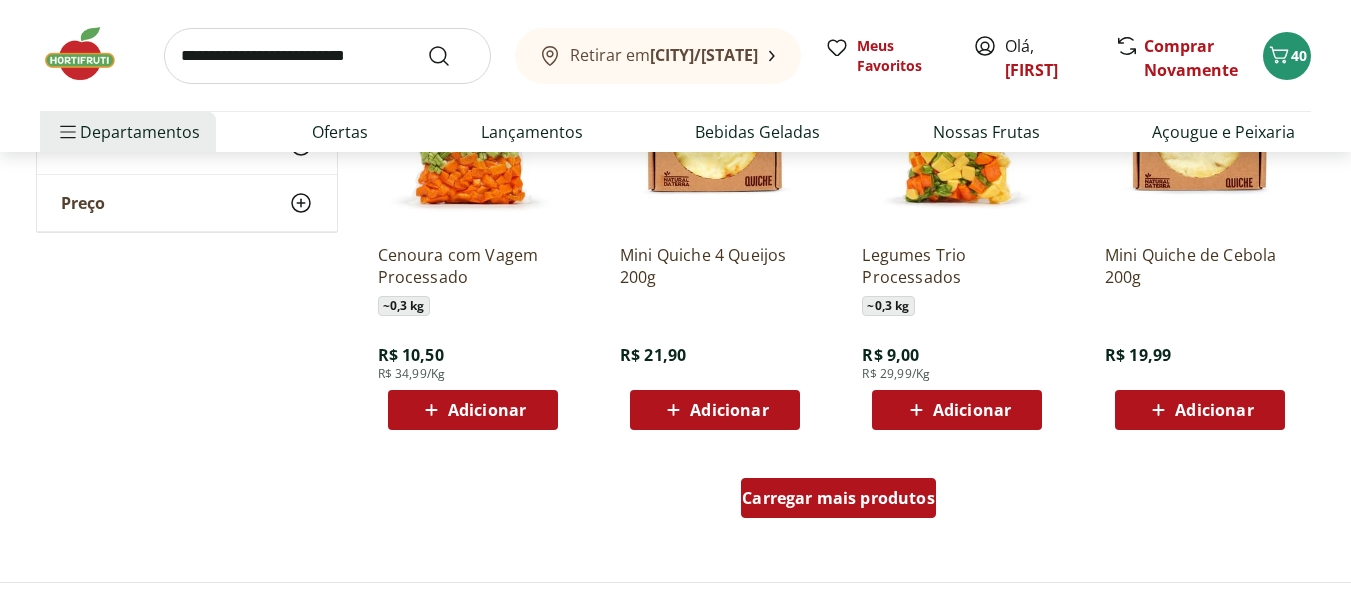 scroll, scrollTop: 3867, scrollLeft: 0, axis: vertical 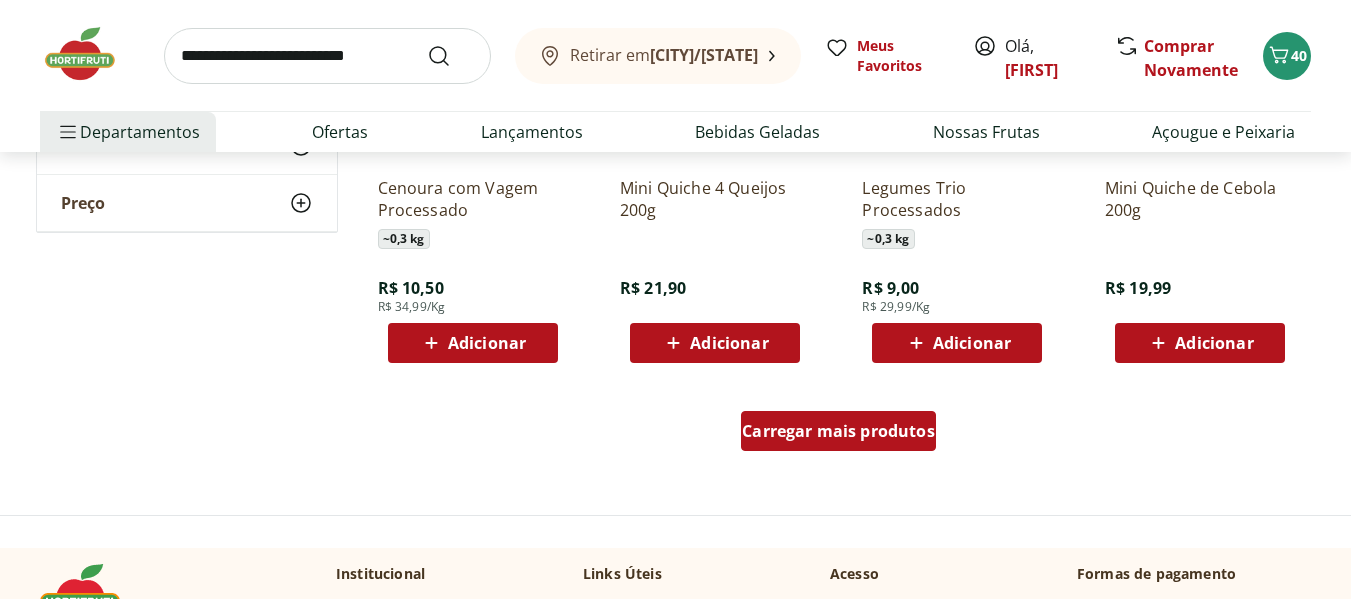 click on "Carregar mais produtos" at bounding box center (838, 431) 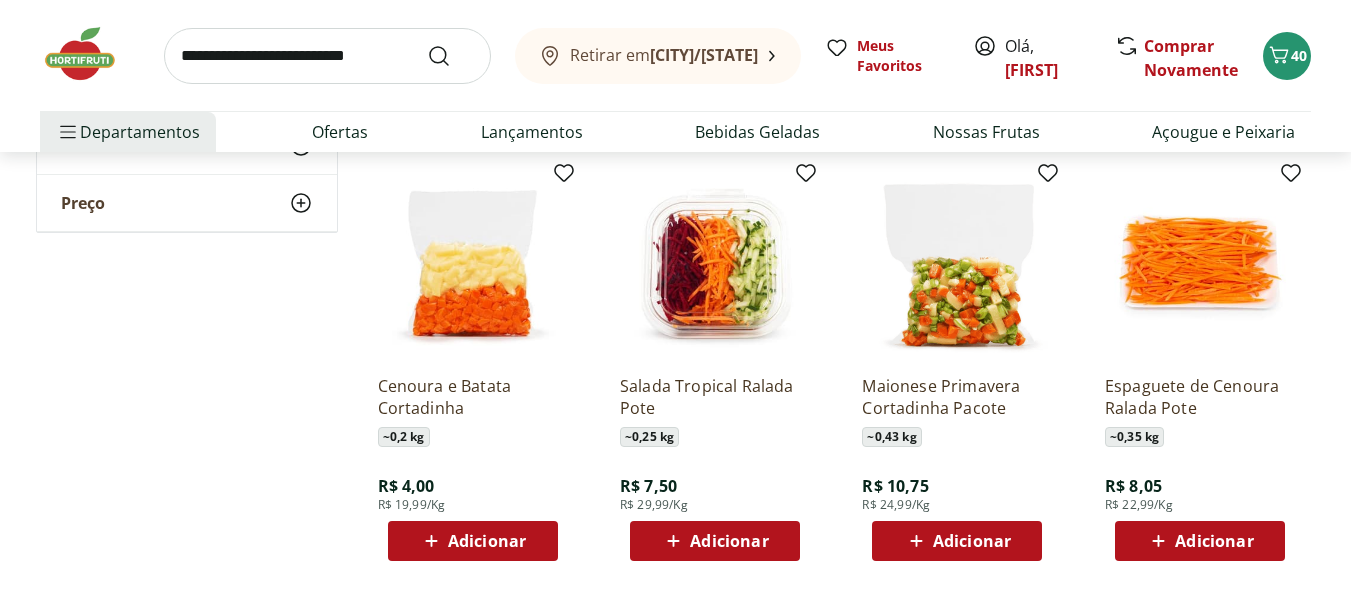 scroll, scrollTop: 4600, scrollLeft: 0, axis: vertical 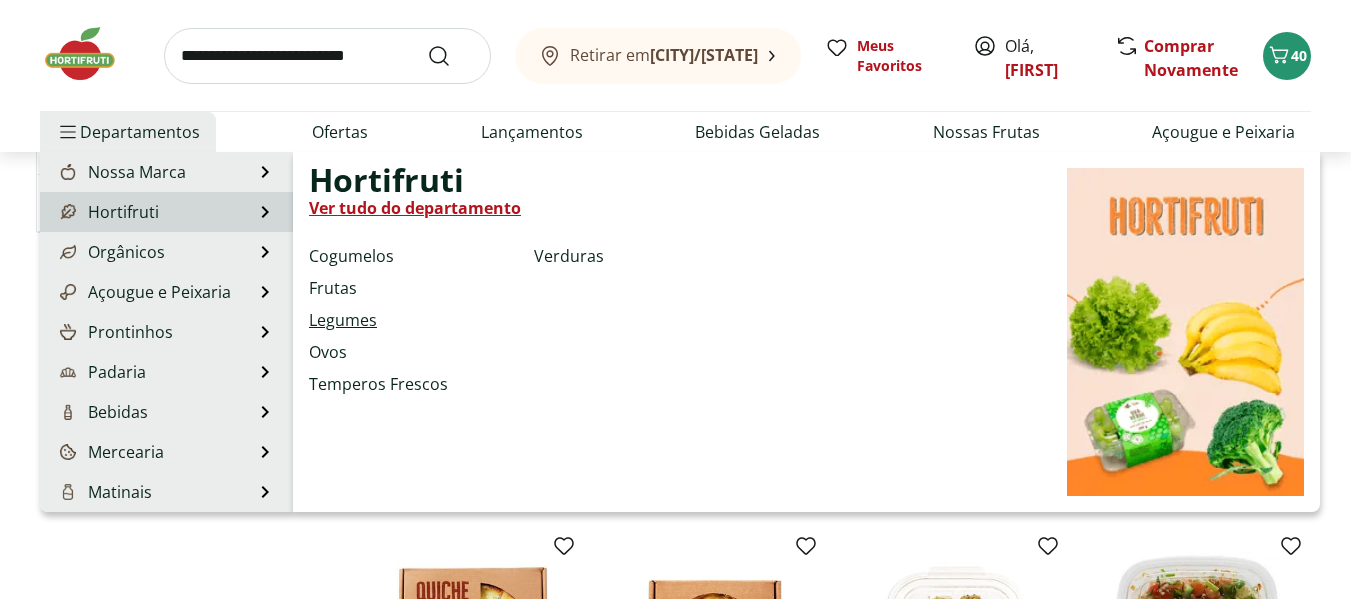 click on "Legumes" at bounding box center (343, 320) 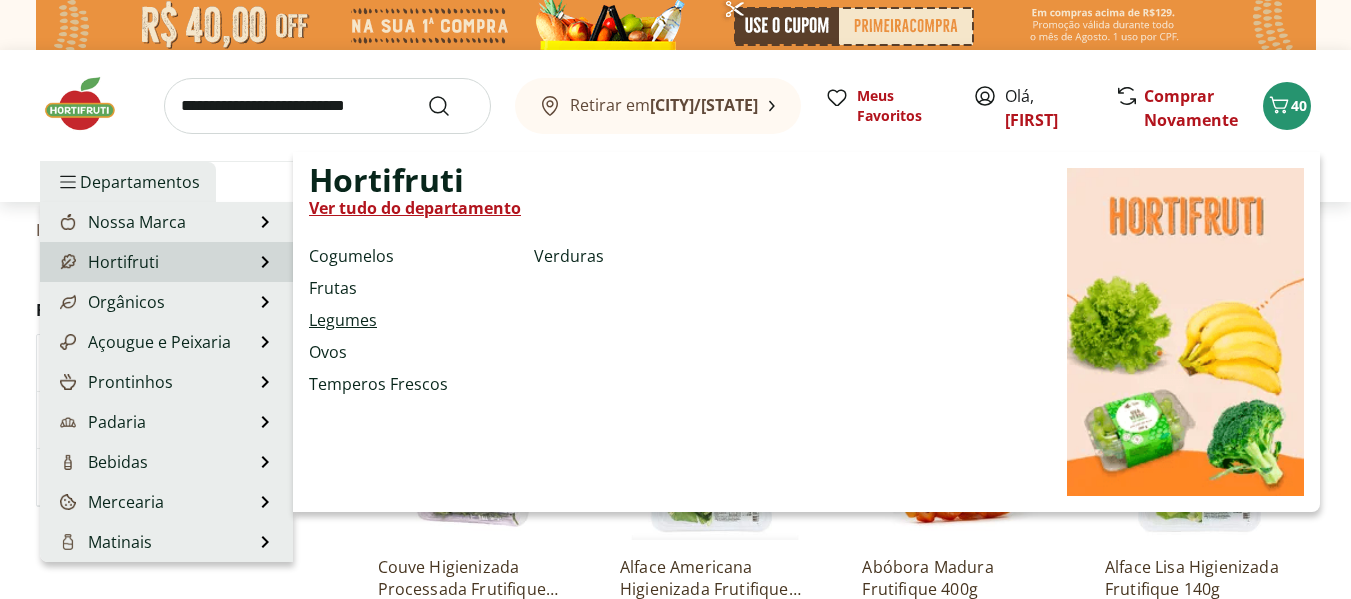select on "**********" 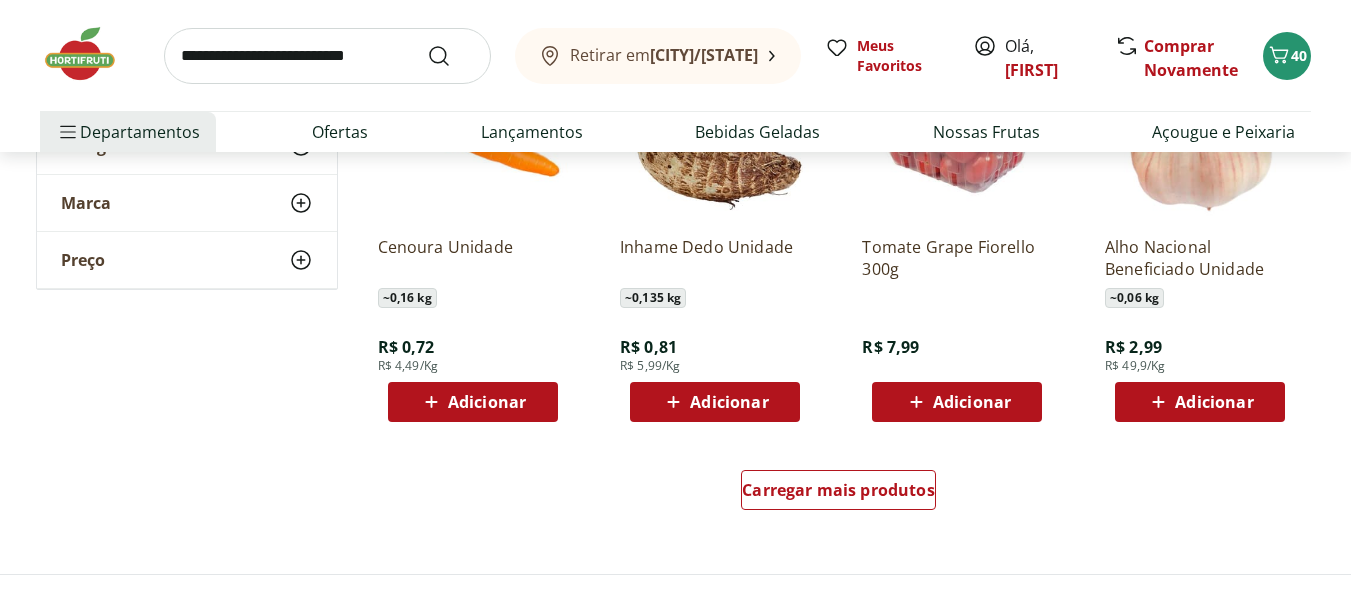 scroll, scrollTop: 1400, scrollLeft: 0, axis: vertical 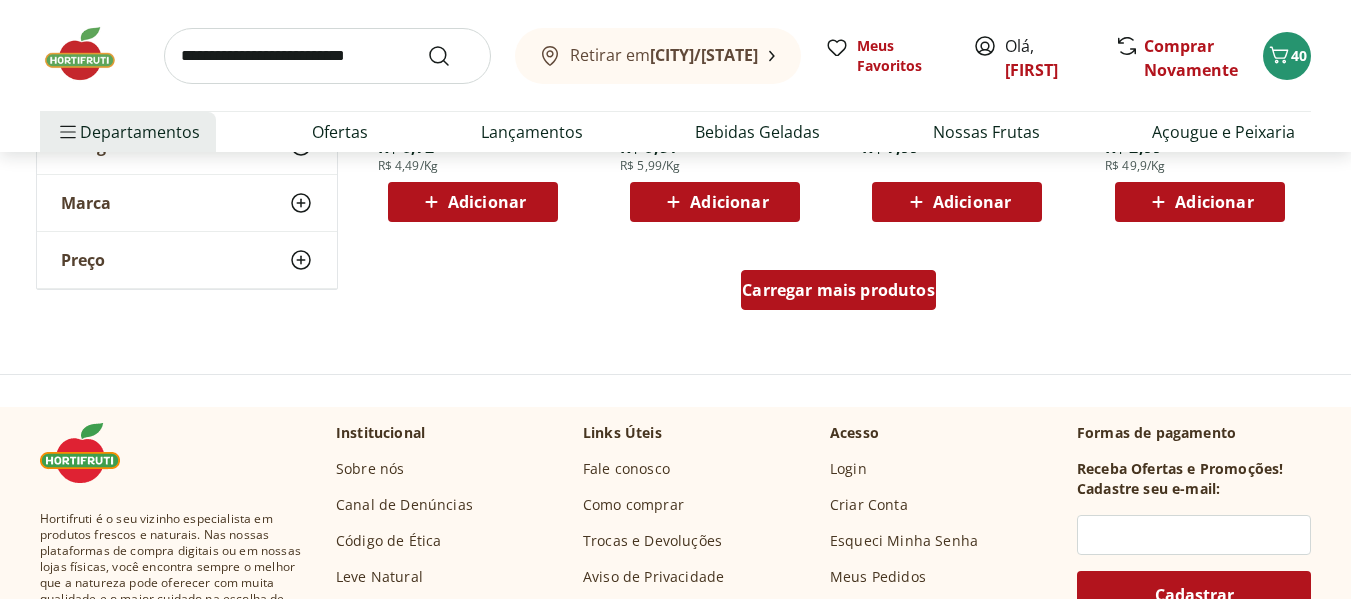 click on "Carregar mais produtos" at bounding box center (838, 290) 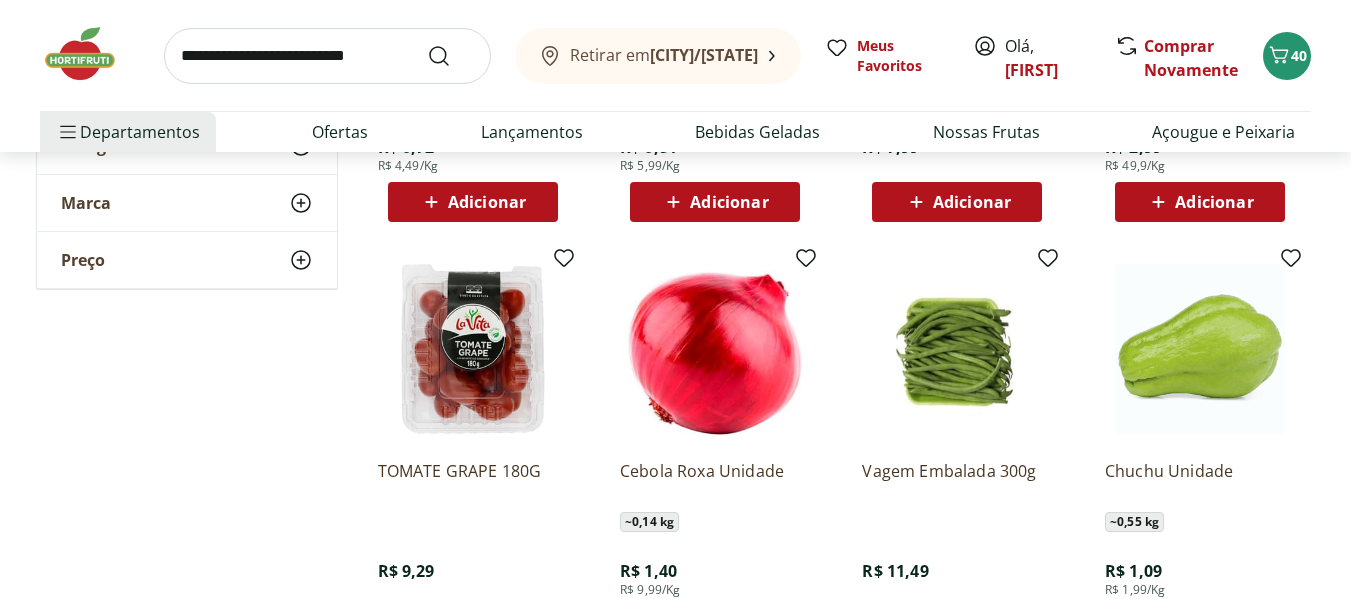 scroll, scrollTop: 1533, scrollLeft: 0, axis: vertical 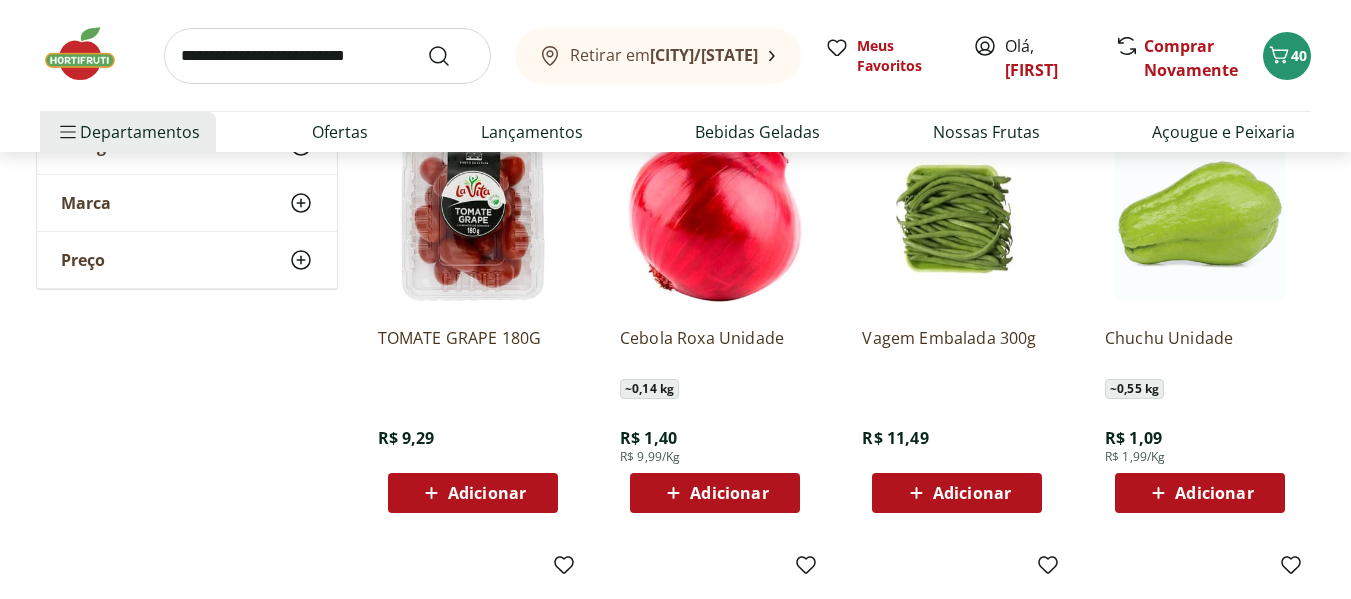 click on "Adicionar" at bounding box center (972, 493) 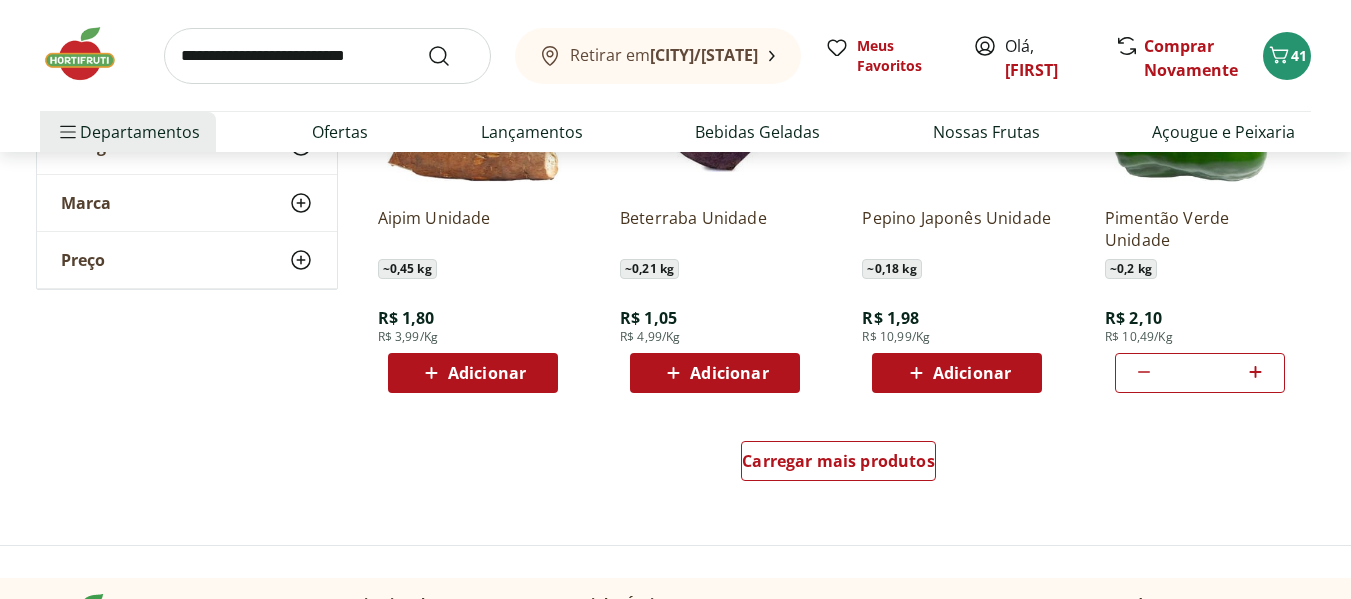 scroll, scrollTop: 2600, scrollLeft: 0, axis: vertical 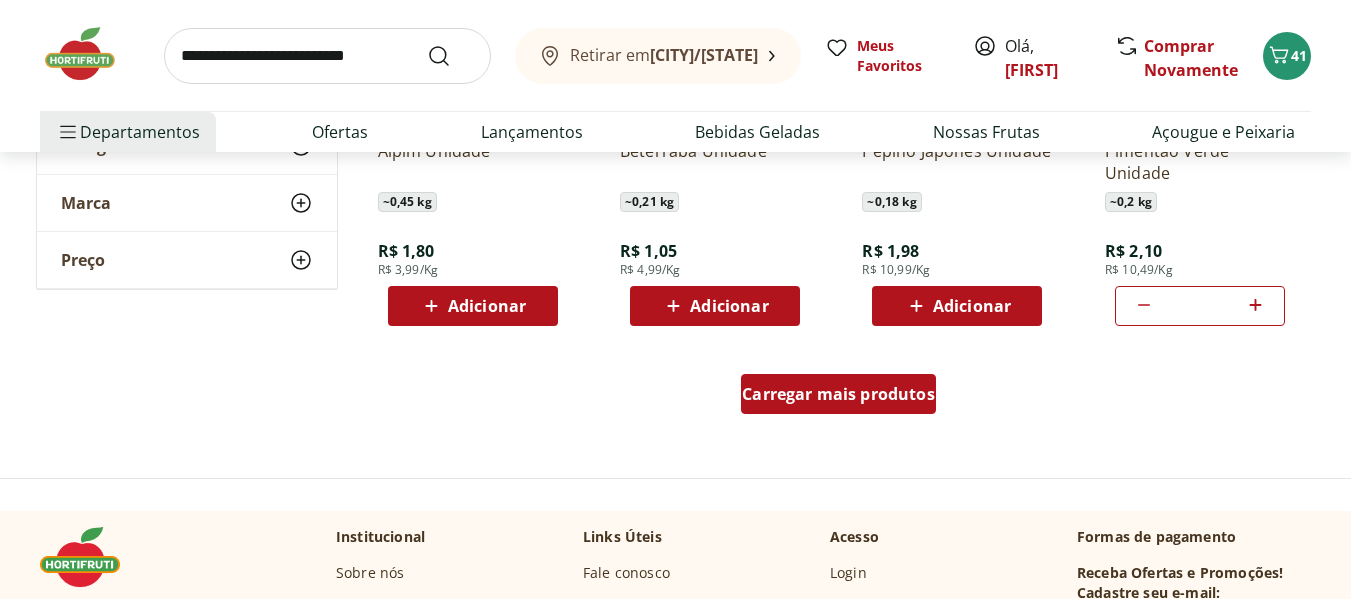 click on "Carregar mais produtos" at bounding box center (838, 394) 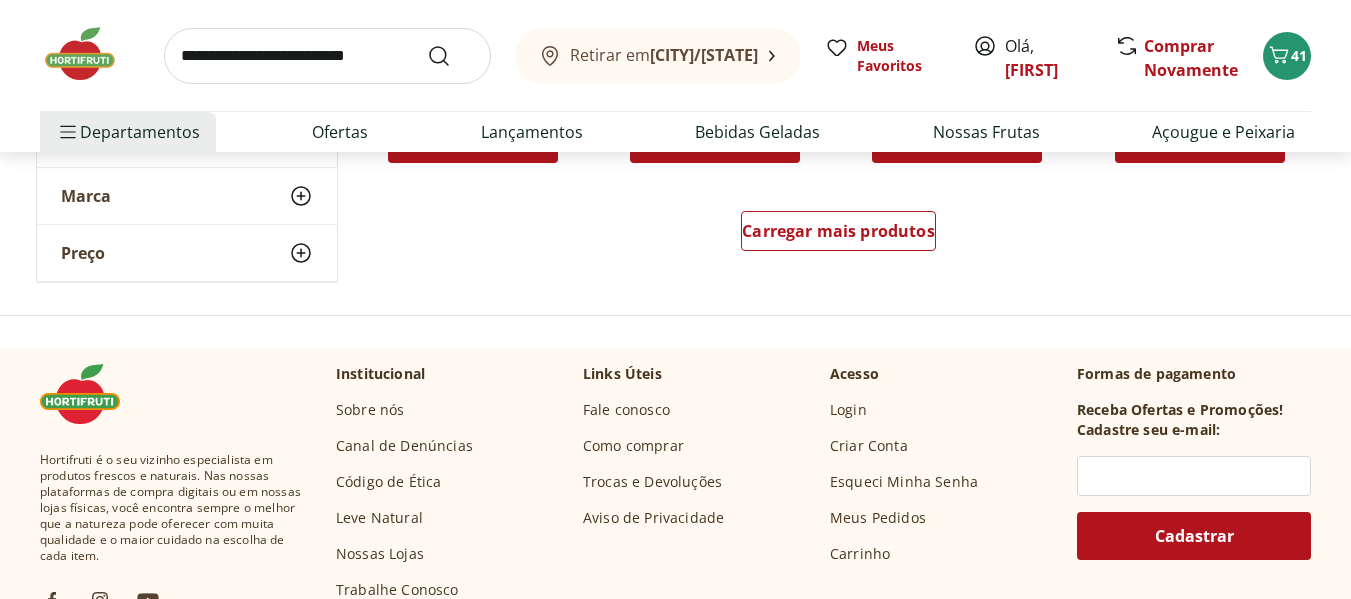 scroll, scrollTop: 4133, scrollLeft: 0, axis: vertical 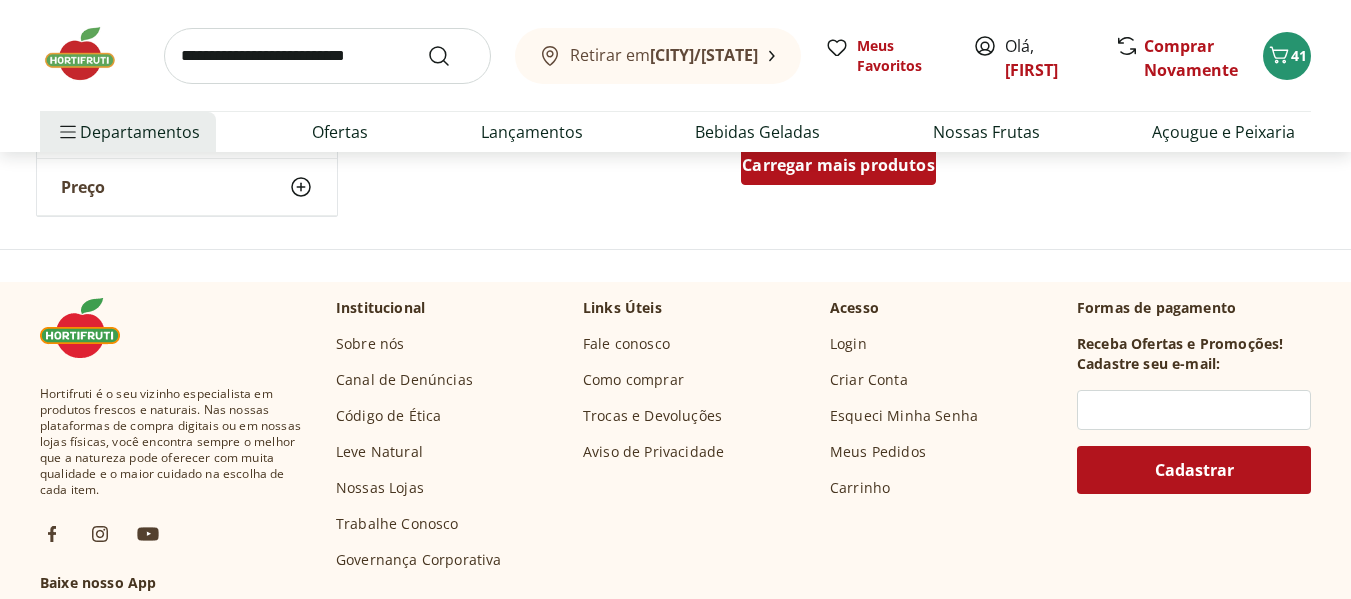 click on "Carregar mais produtos" at bounding box center [838, 165] 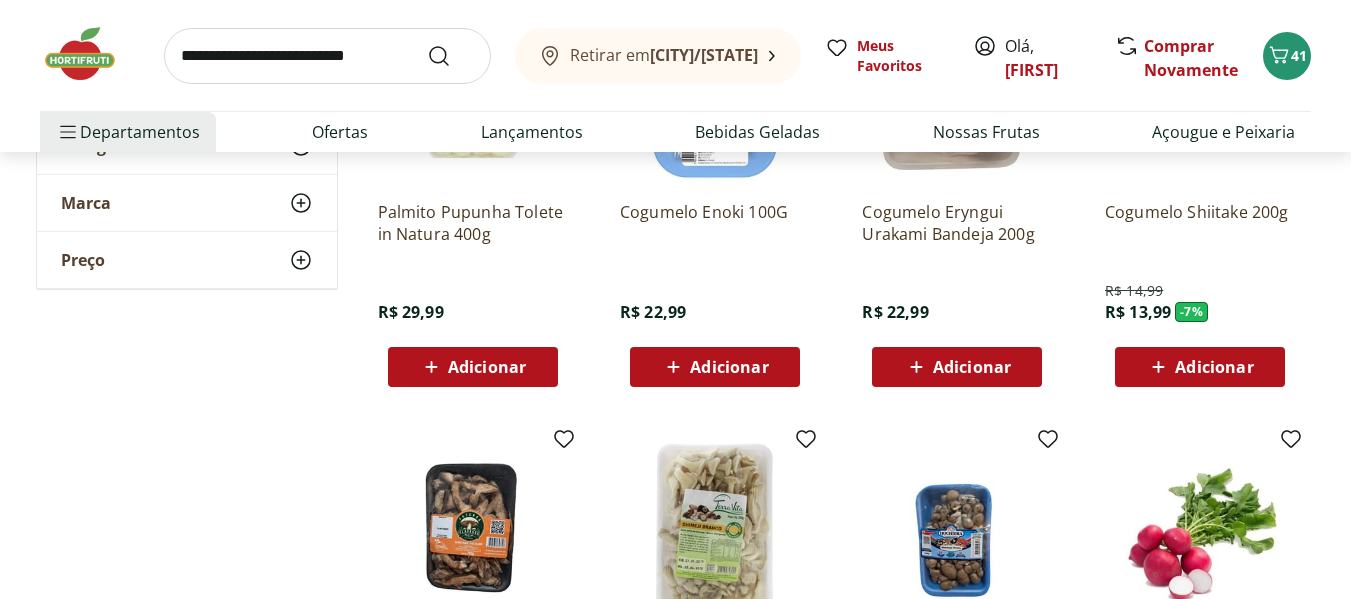 scroll, scrollTop: 4200, scrollLeft: 0, axis: vertical 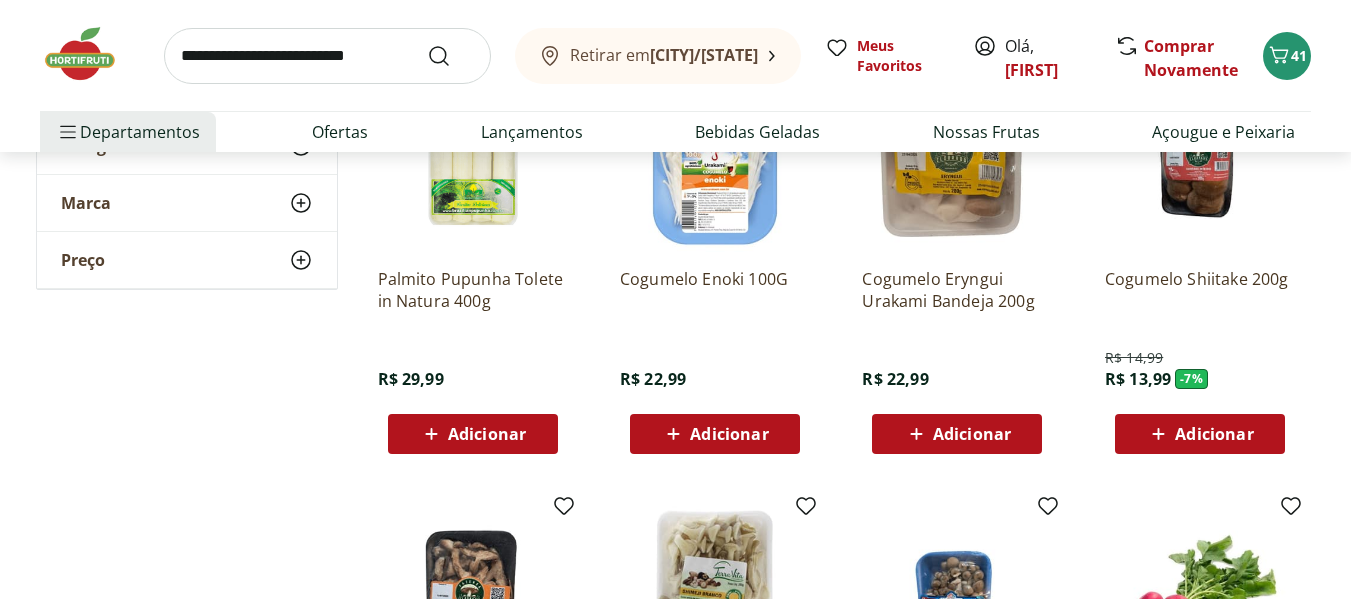 click on "Adicionar" at bounding box center [487, 434] 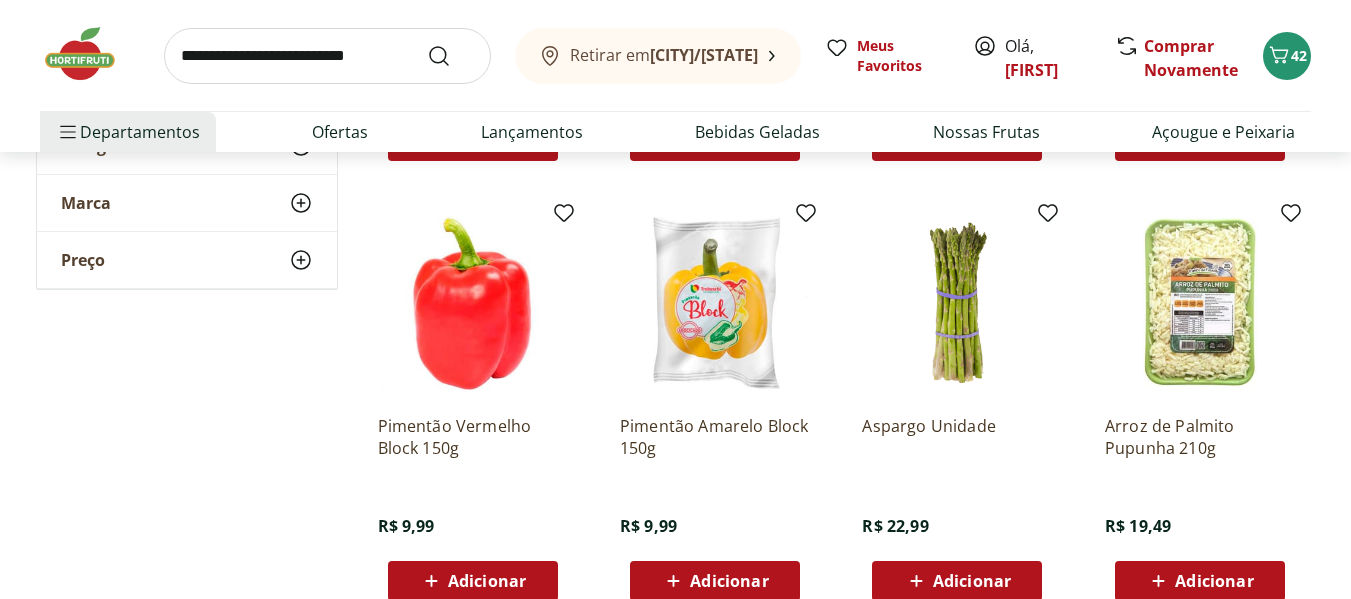 scroll, scrollTop: 5200, scrollLeft: 0, axis: vertical 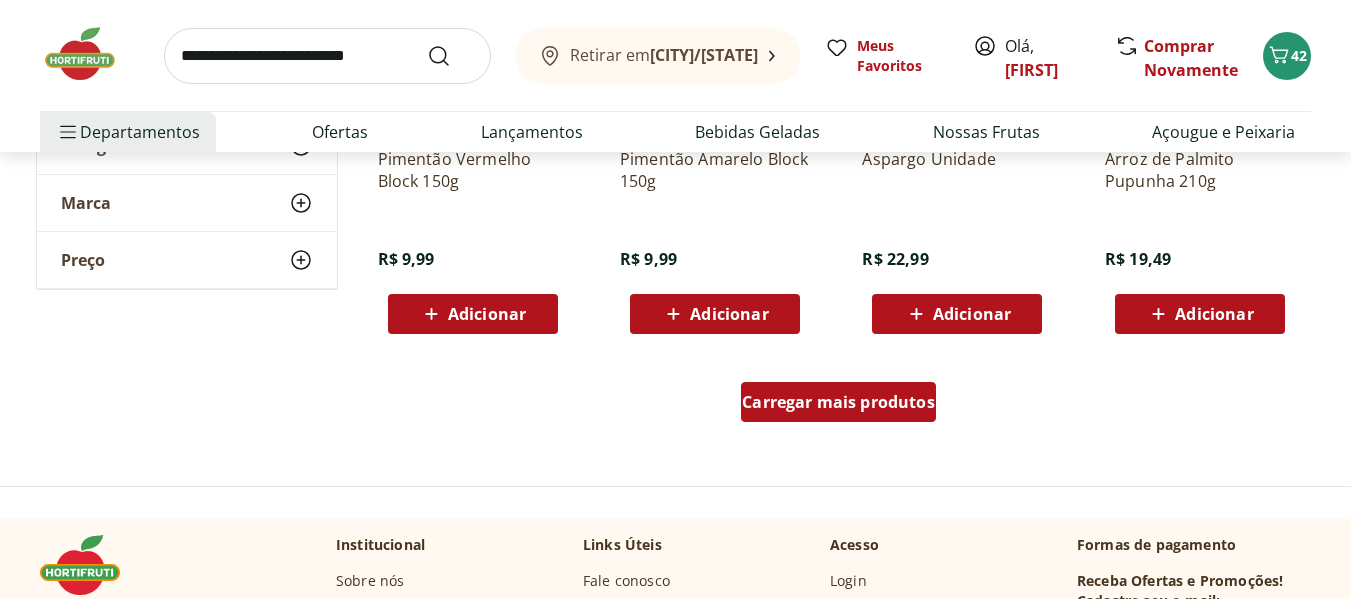 click on "Carregar mais produtos" at bounding box center (838, 402) 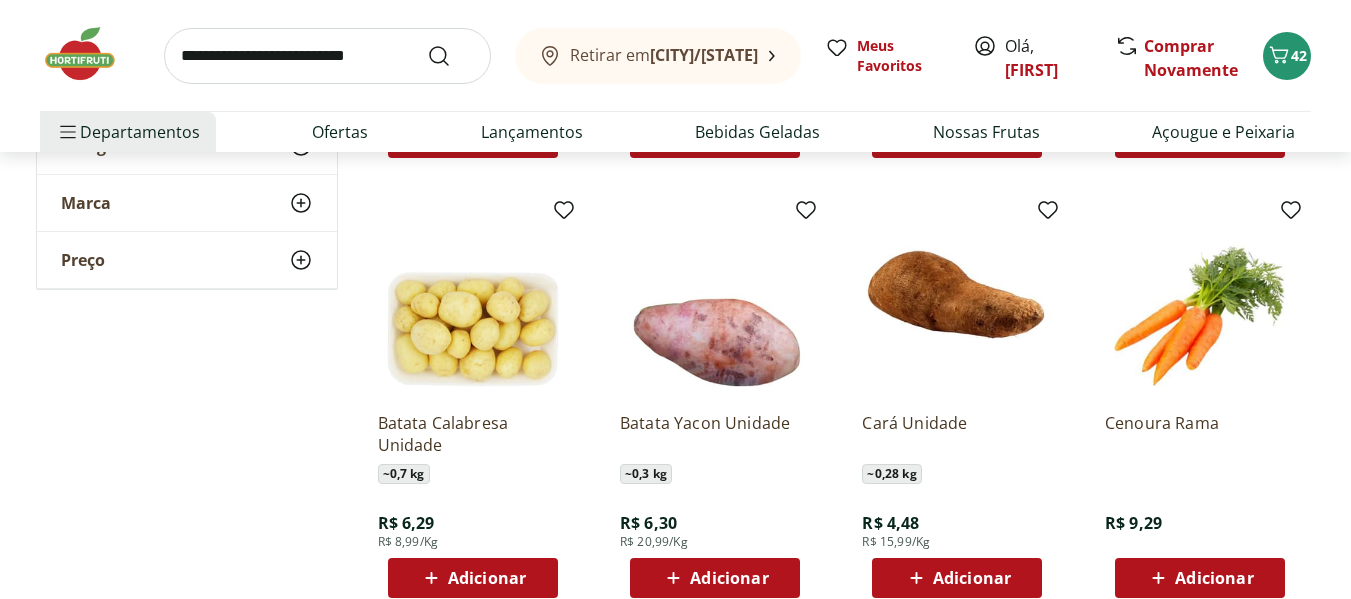 scroll, scrollTop: 5867, scrollLeft: 0, axis: vertical 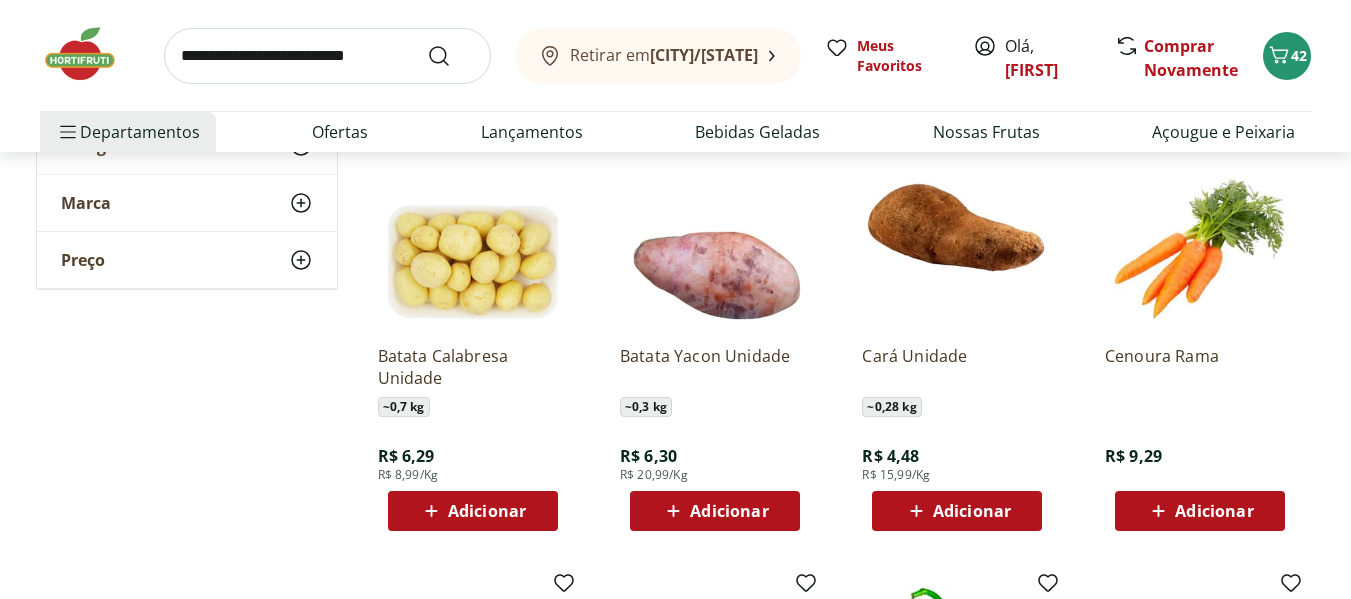 click on "Adicionar" at bounding box center [729, 511] 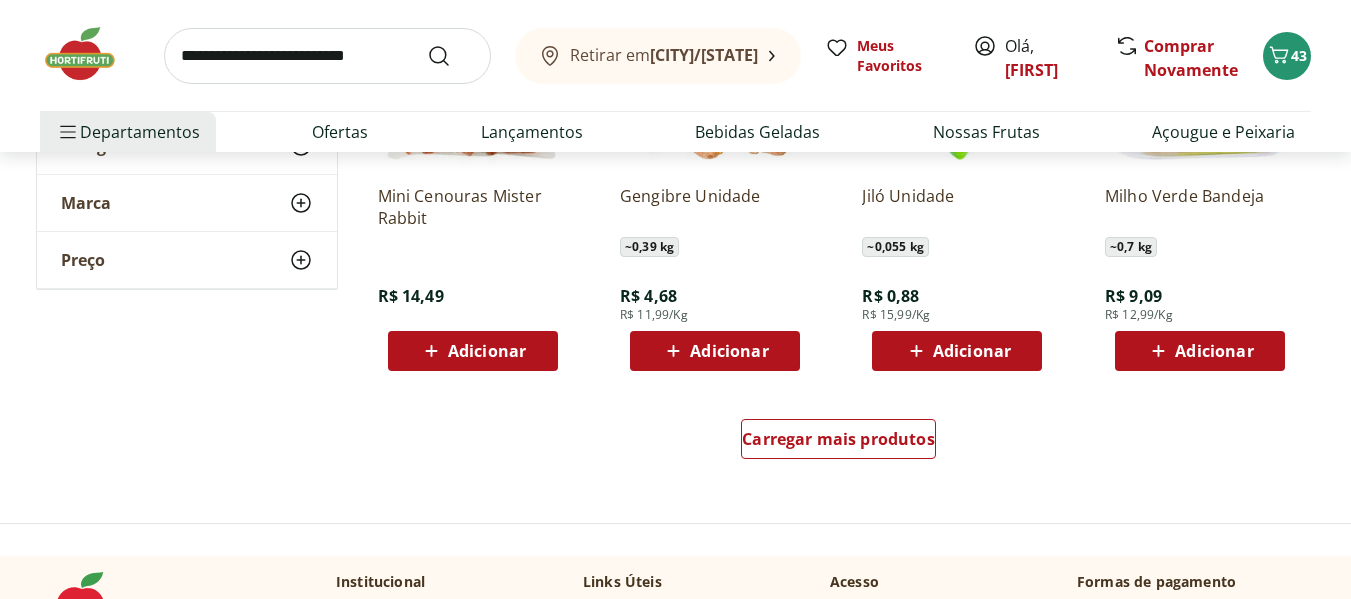 scroll, scrollTop: 6600, scrollLeft: 0, axis: vertical 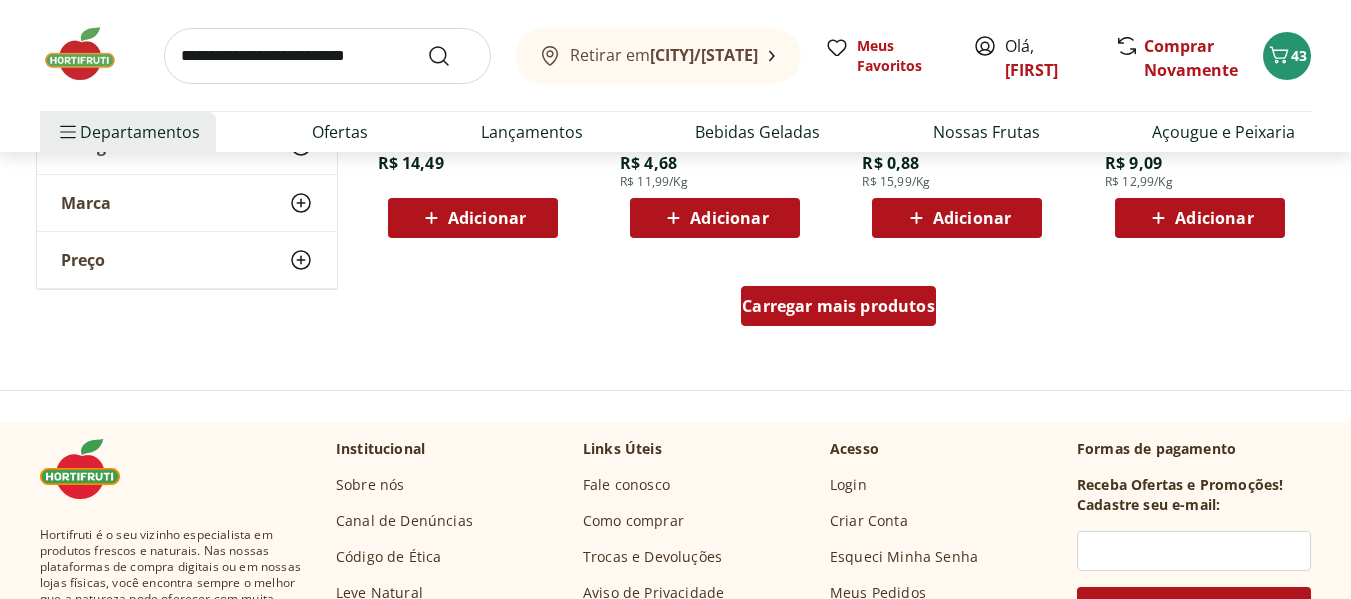 click on "Carregar mais produtos" at bounding box center (838, 306) 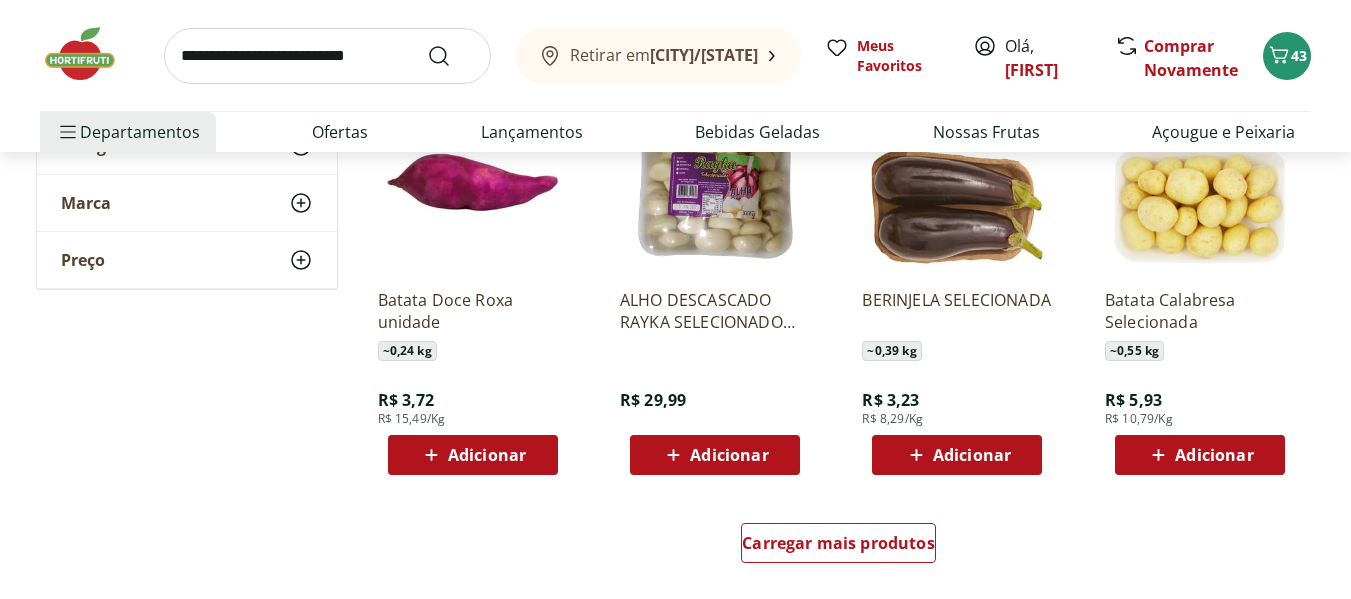 scroll, scrollTop: 7867, scrollLeft: 0, axis: vertical 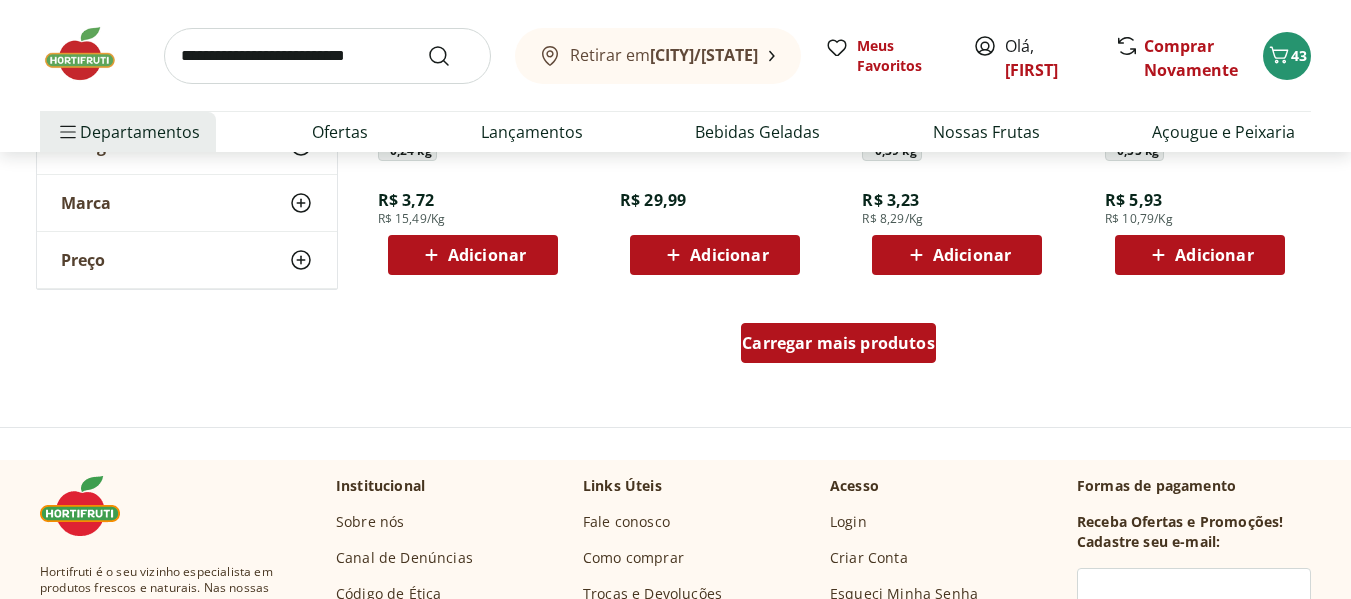 click on "Carregar mais produtos" at bounding box center (838, 343) 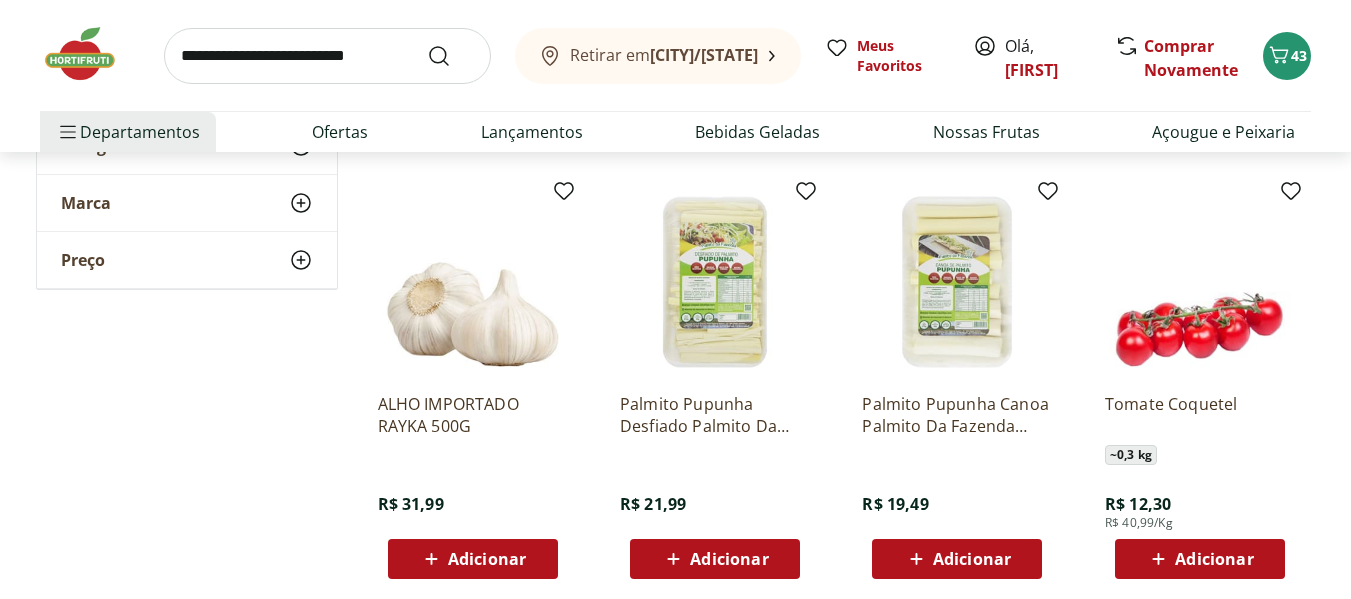 scroll, scrollTop: 9000, scrollLeft: 0, axis: vertical 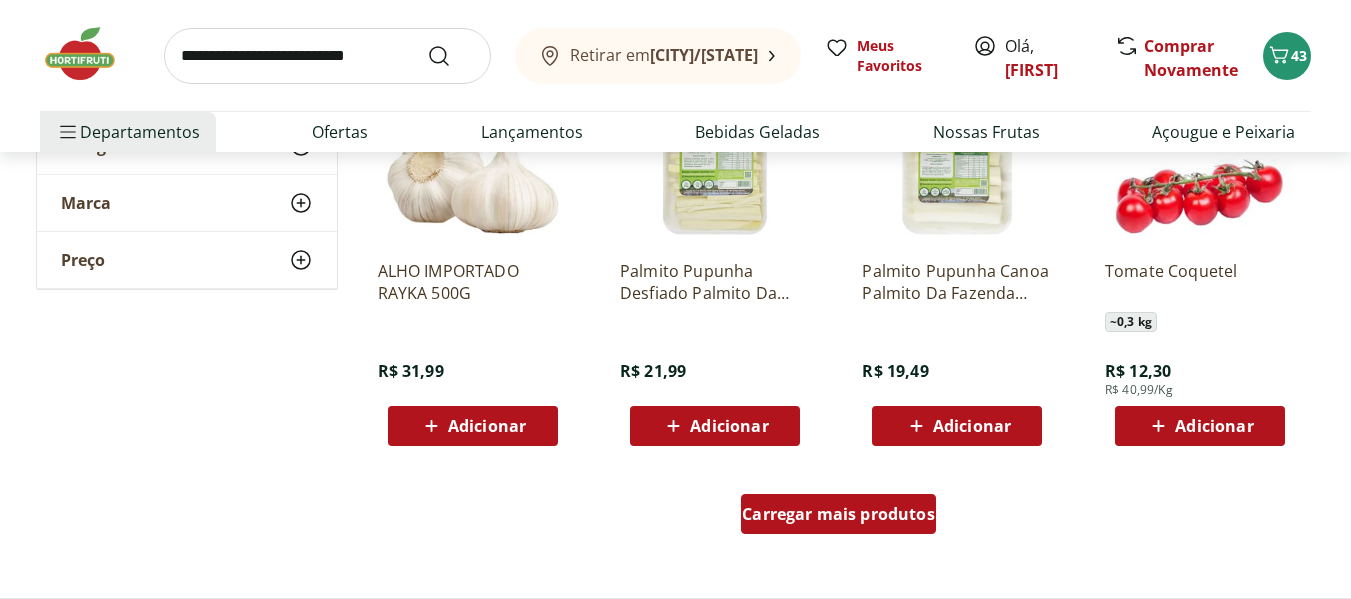 click on "Carregar mais produtos" at bounding box center [838, 514] 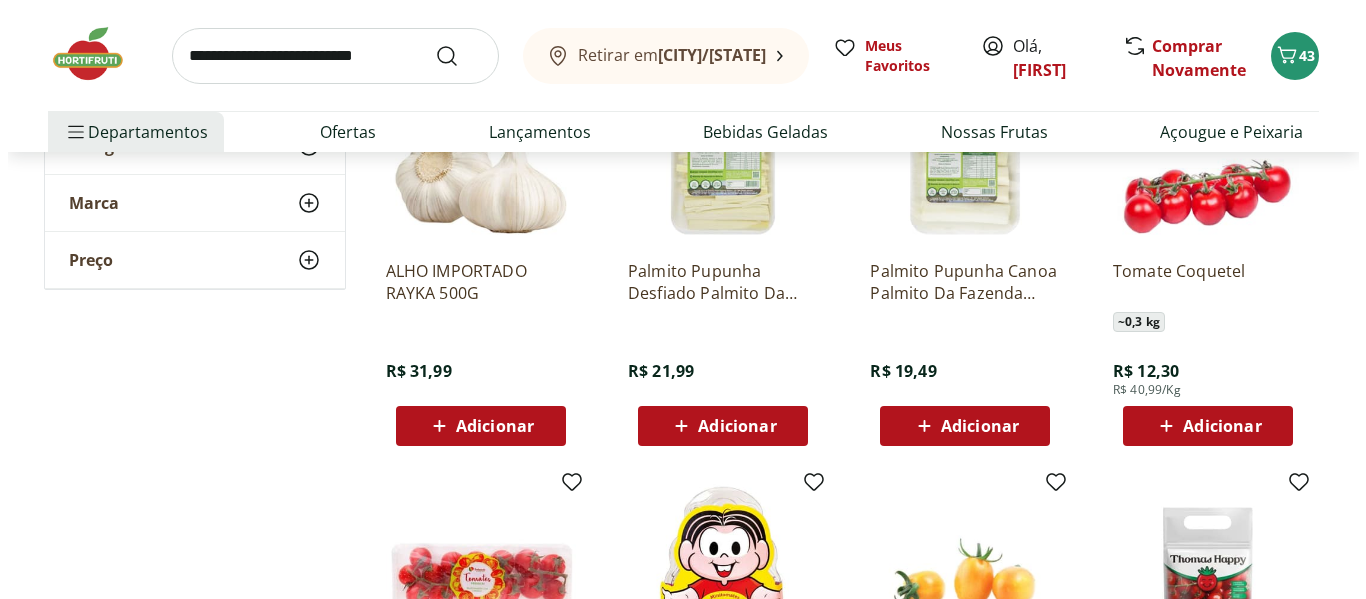 scroll, scrollTop: 8933, scrollLeft: 0, axis: vertical 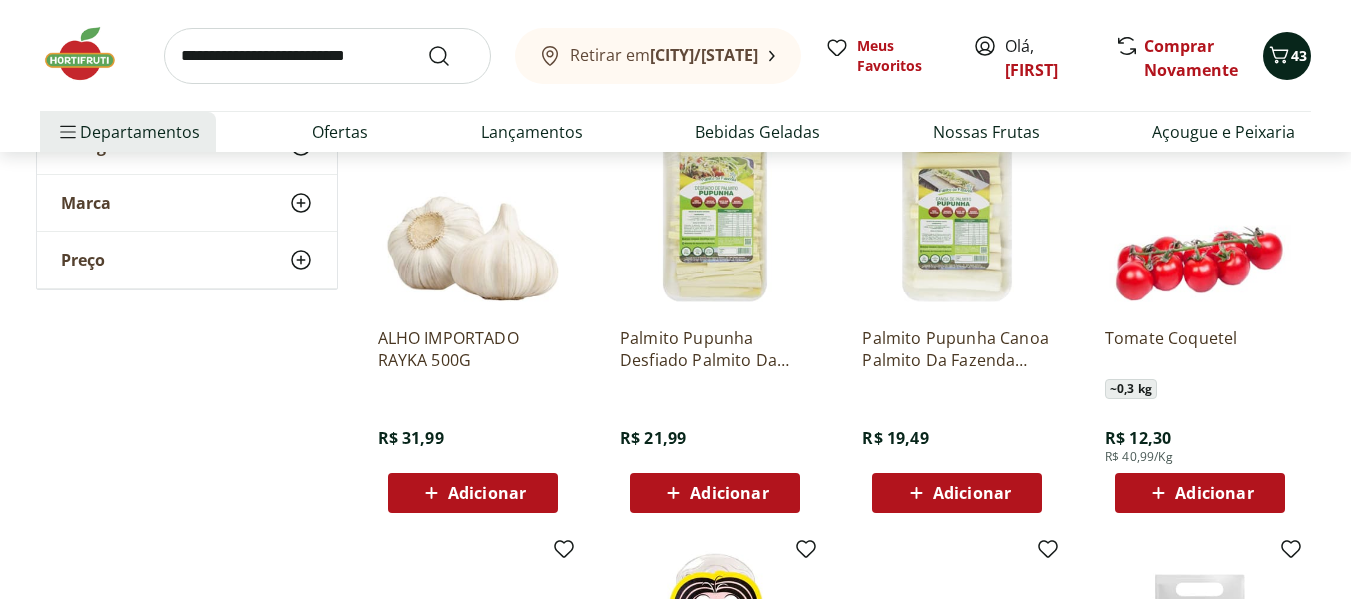 click 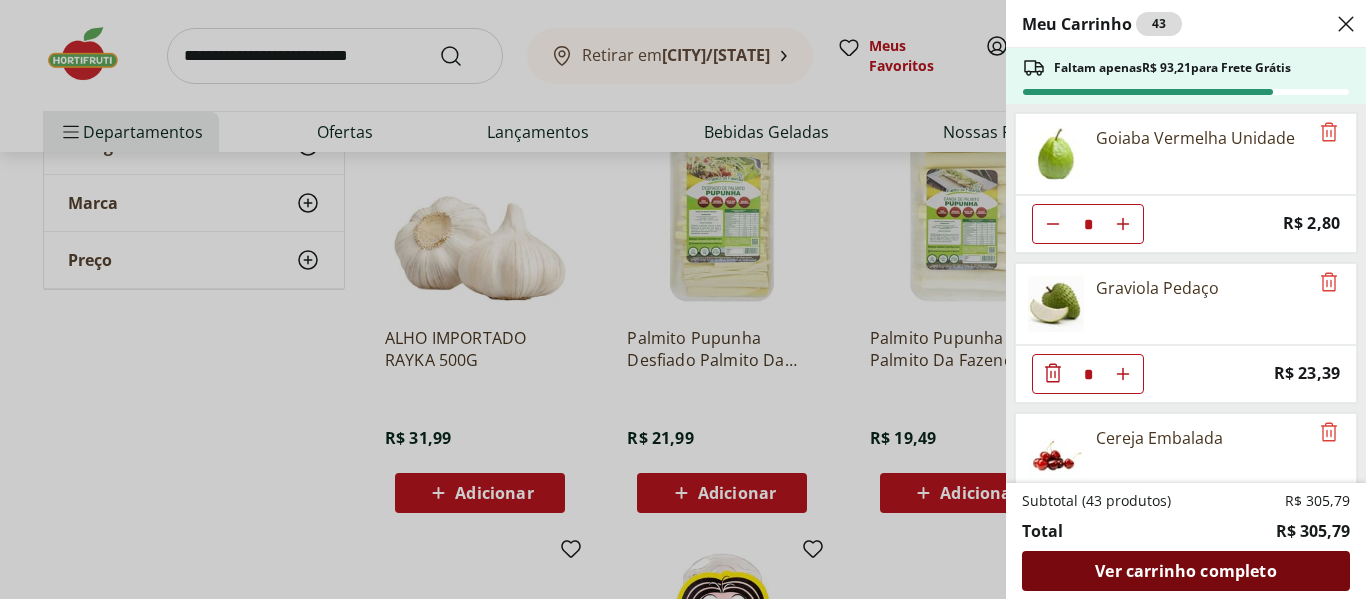 click on "Ver carrinho completo" at bounding box center (1185, 571) 